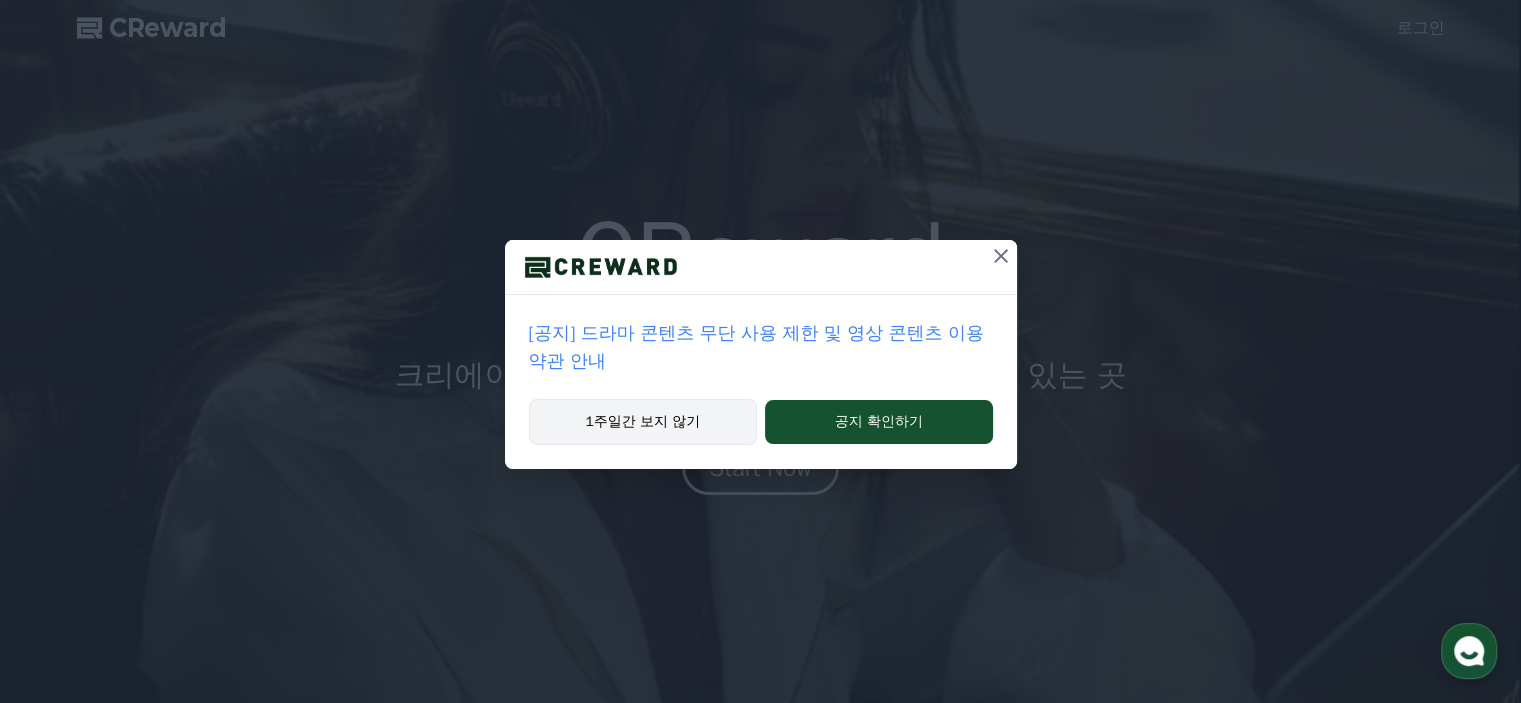 scroll, scrollTop: 0, scrollLeft: 0, axis: both 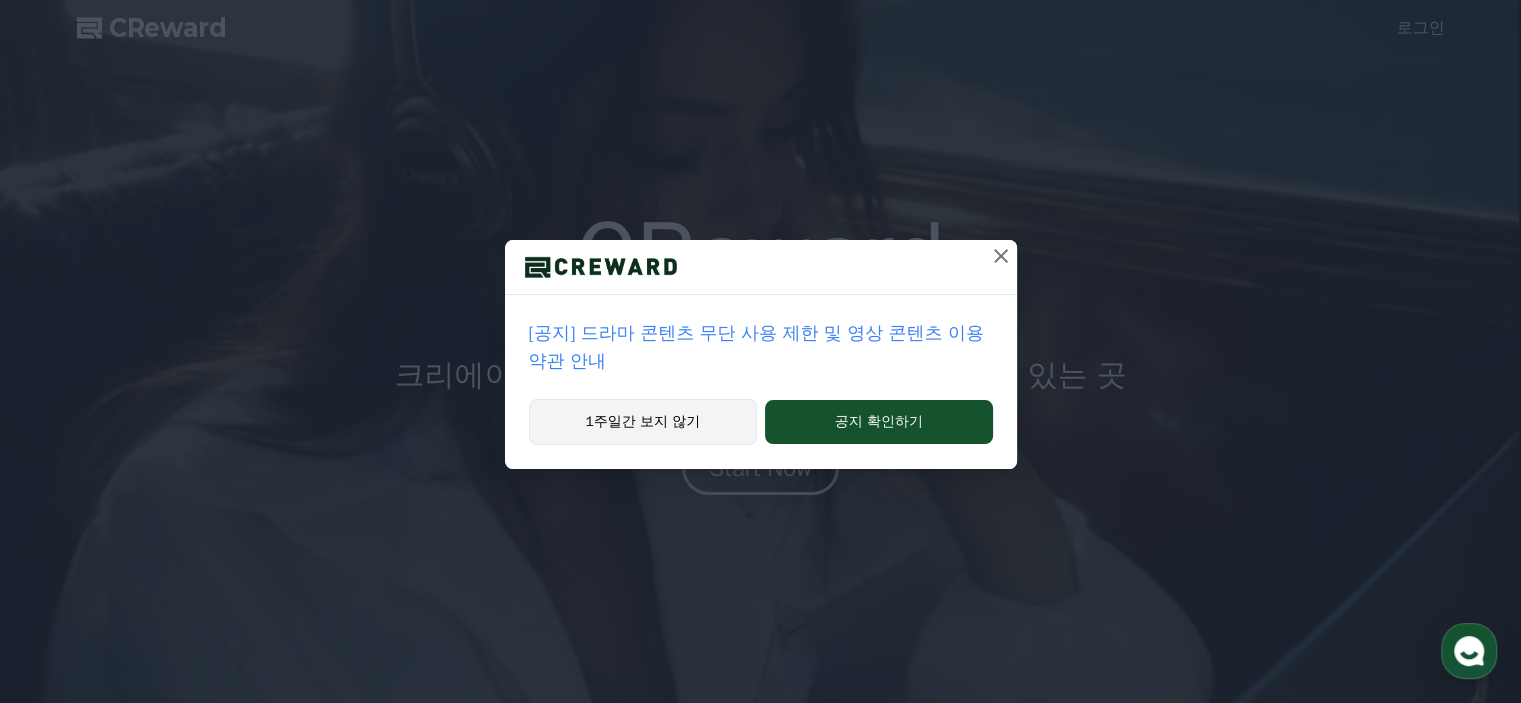 click on "1주일간 보지 않기" at bounding box center (643, 422) 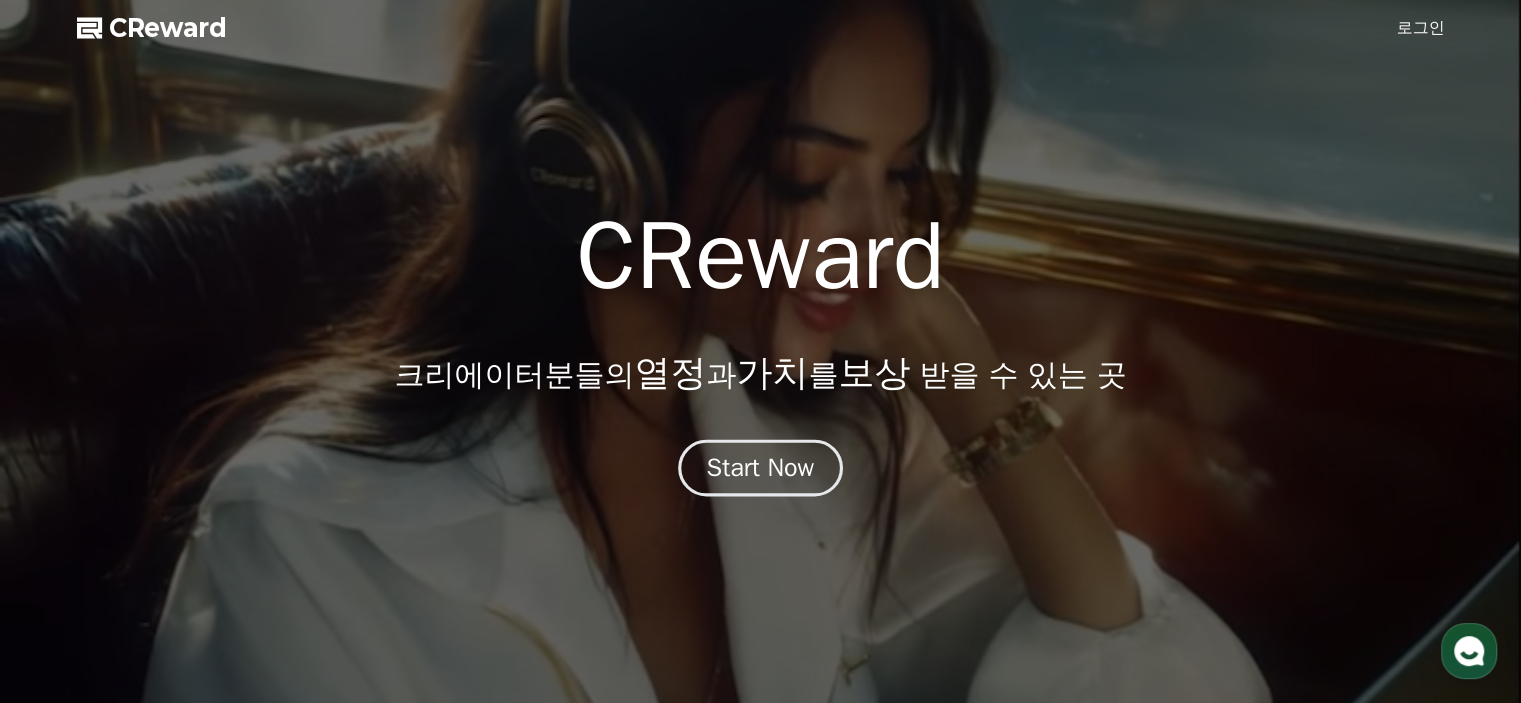 click on "Start Now" at bounding box center (761, 468) 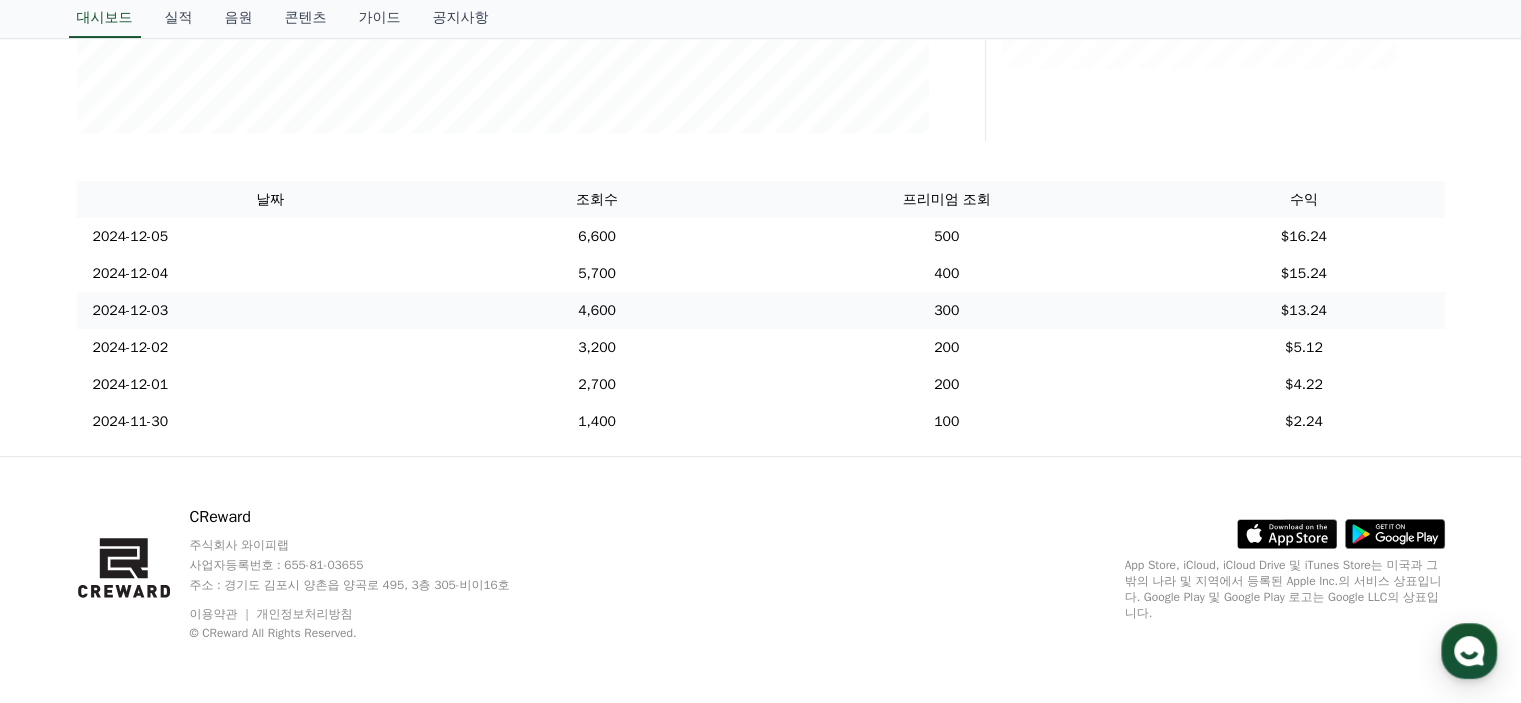 scroll, scrollTop: 0, scrollLeft: 0, axis: both 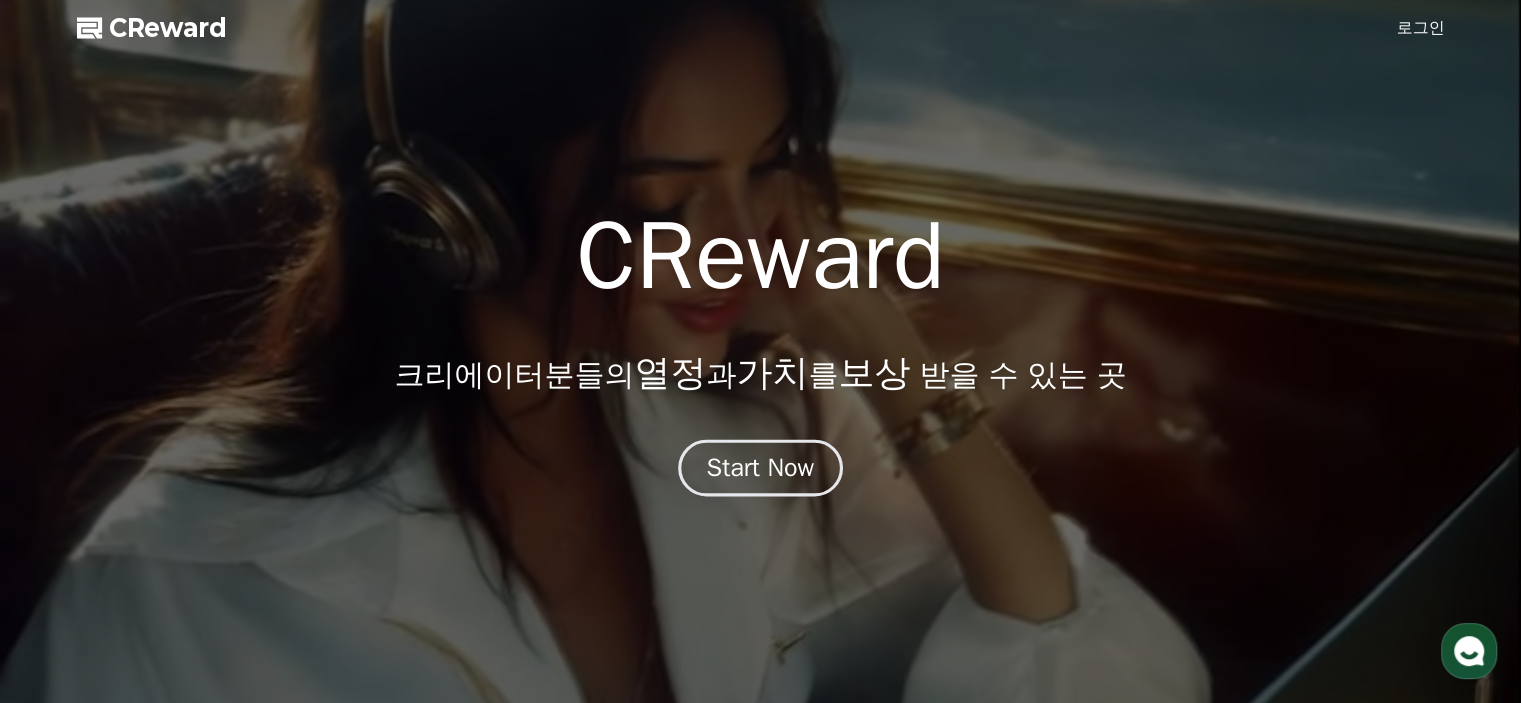 click on "Start Now" at bounding box center (760, 467) 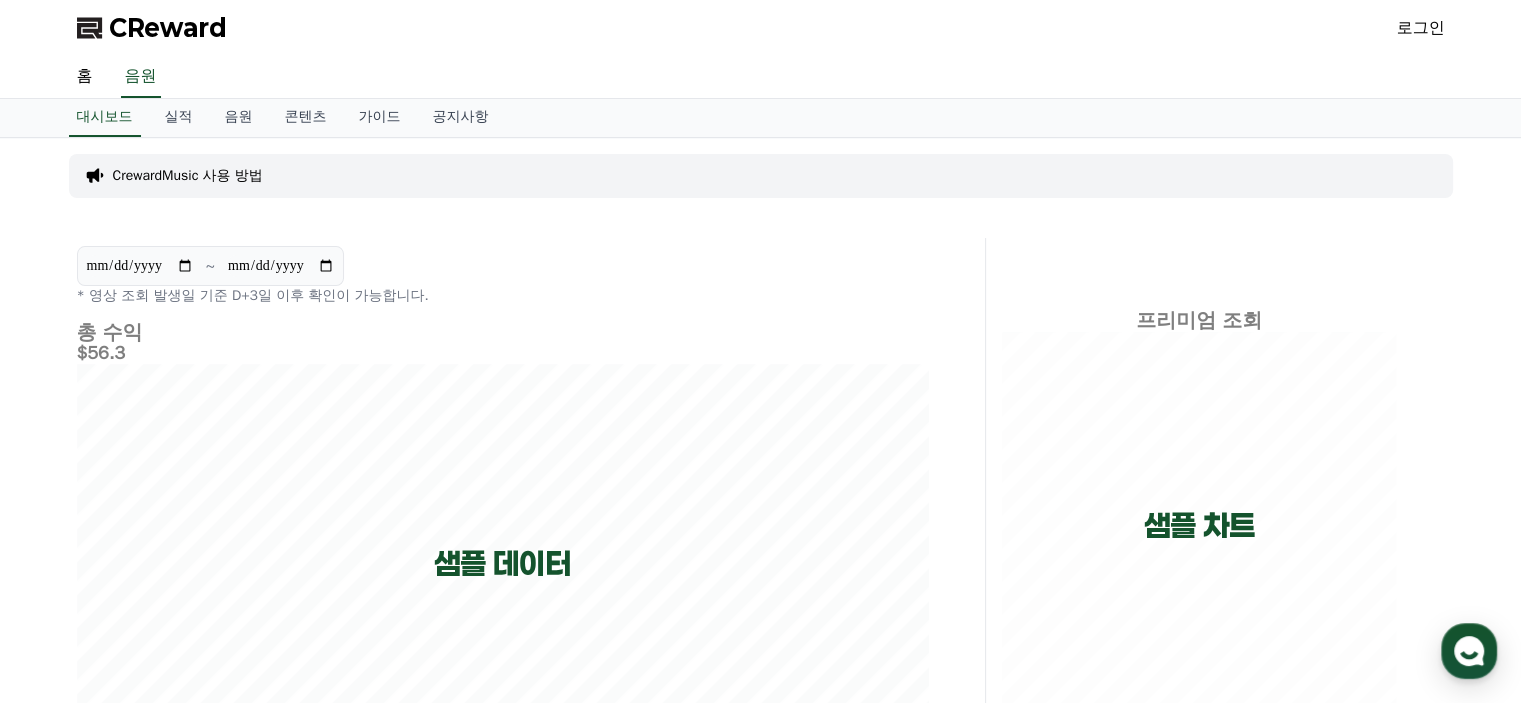 scroll, scrollTop: 657, scrollLeft: 0, axis: vertical 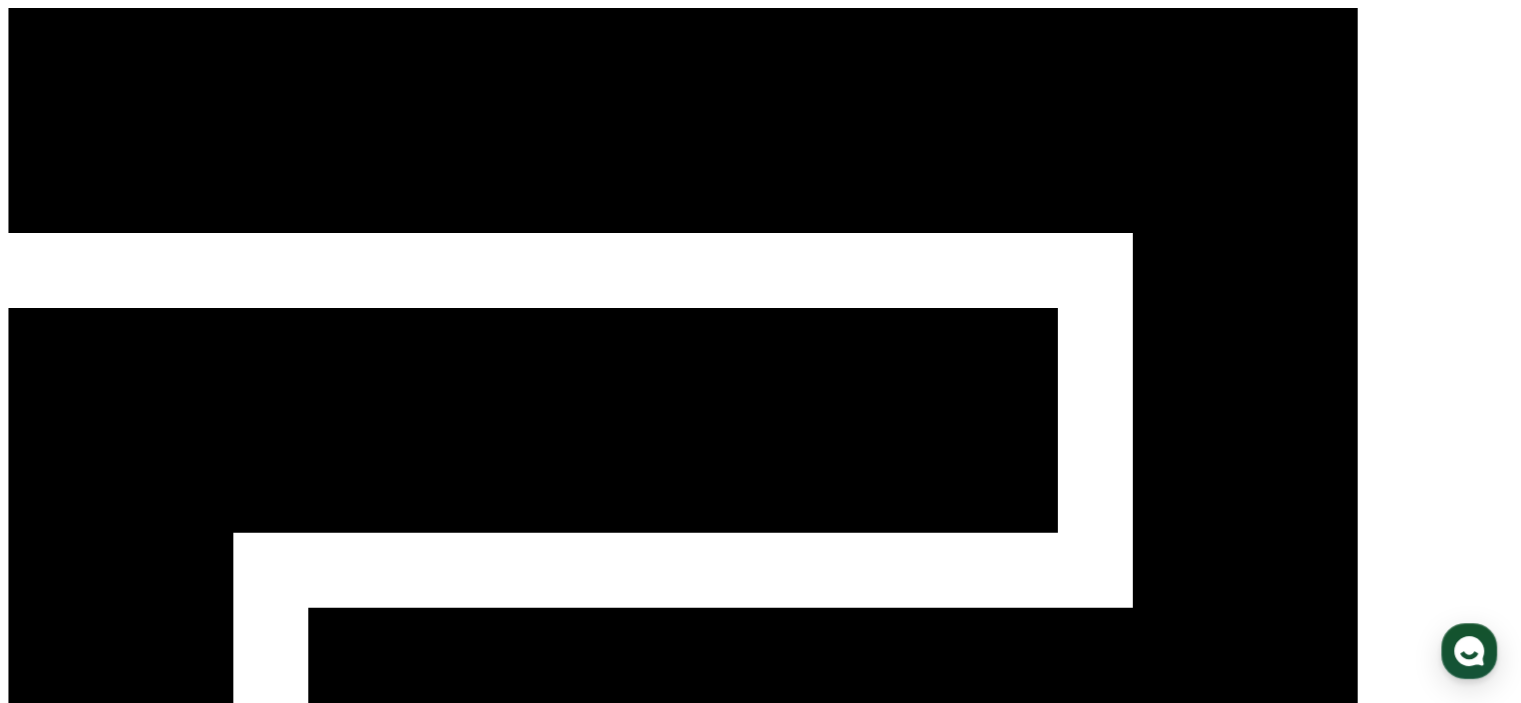click on "로그인" at bounding box center [32, 1168] 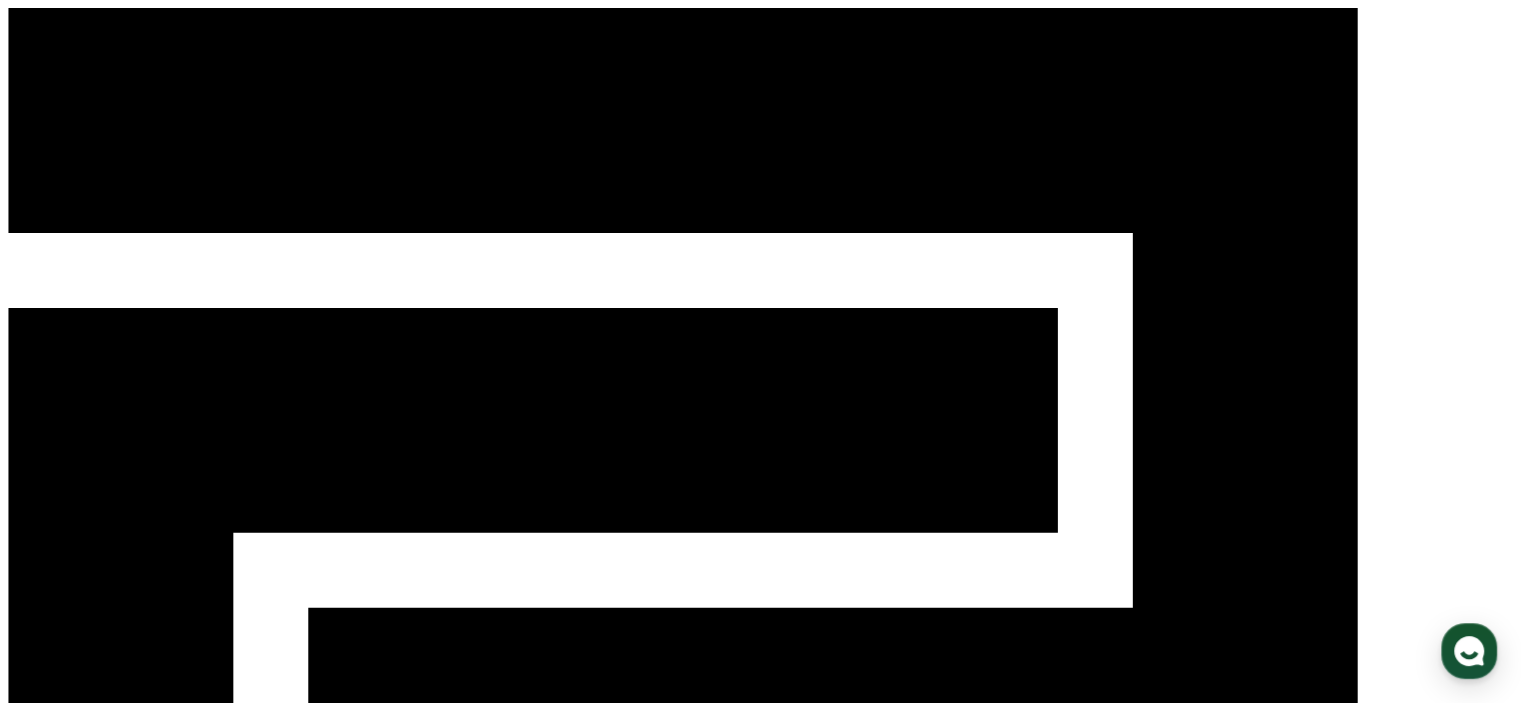click on "구글로 시작하기" at bounding box center (63, 1315) 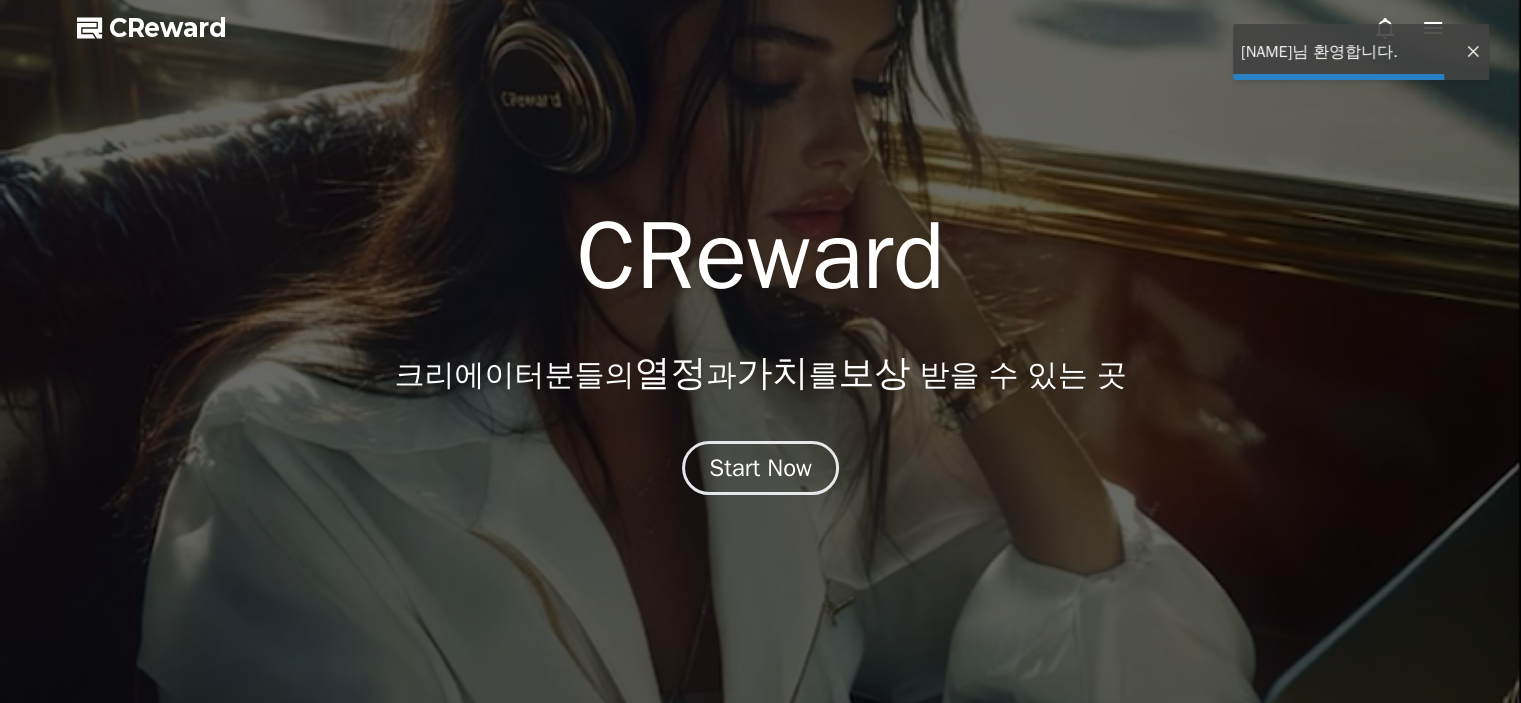 scroll, scrollTop: 0, scrollLeft: 0, axis: both 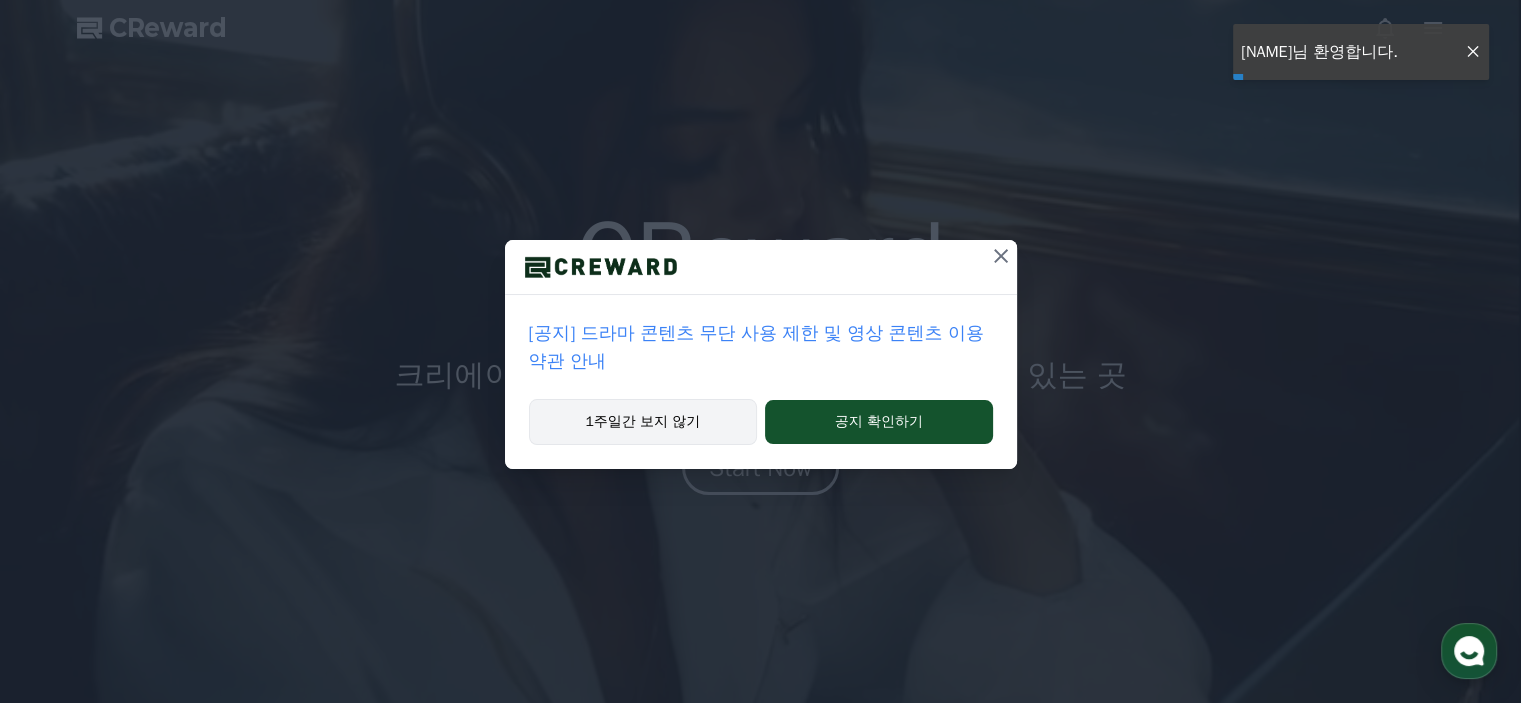 click on "1주일간 보지 않기" at bounding box center [643, 422] 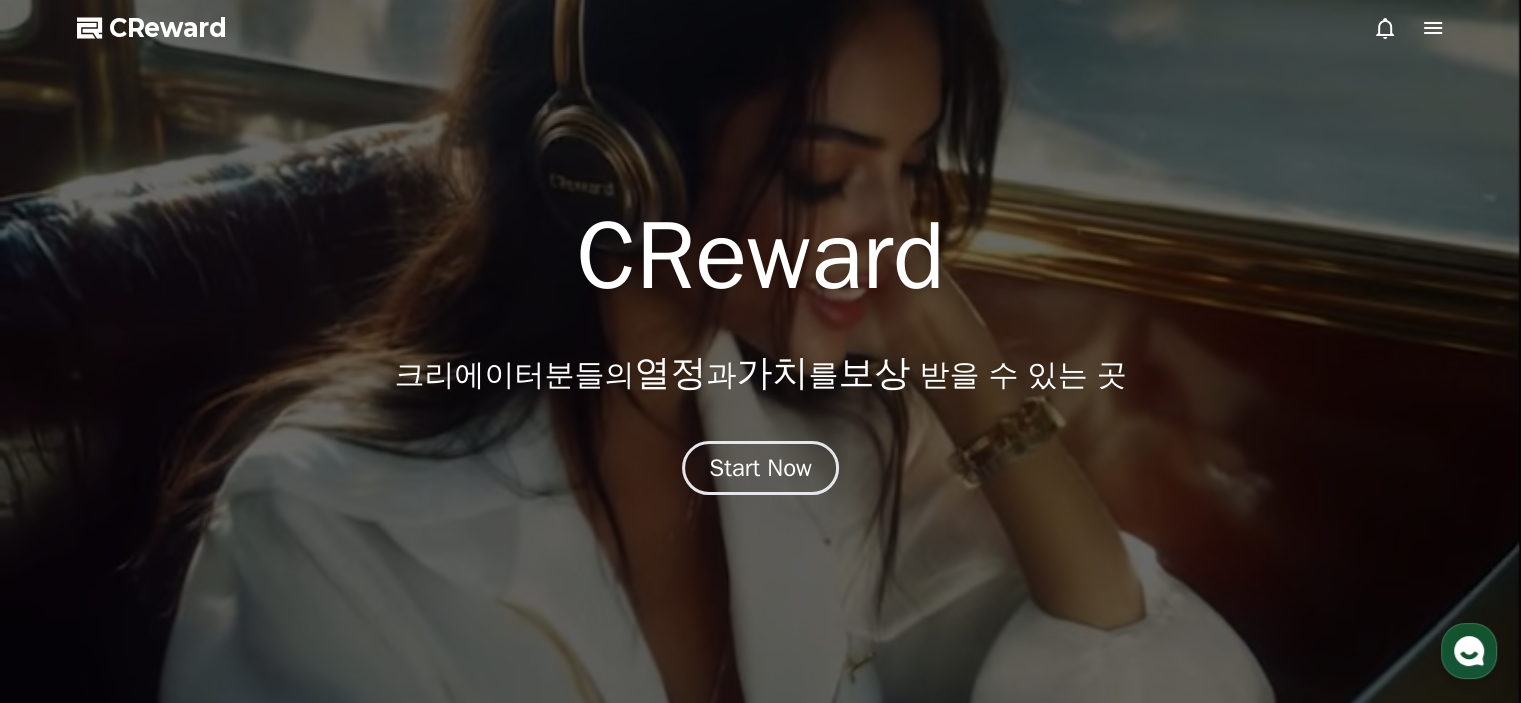 click 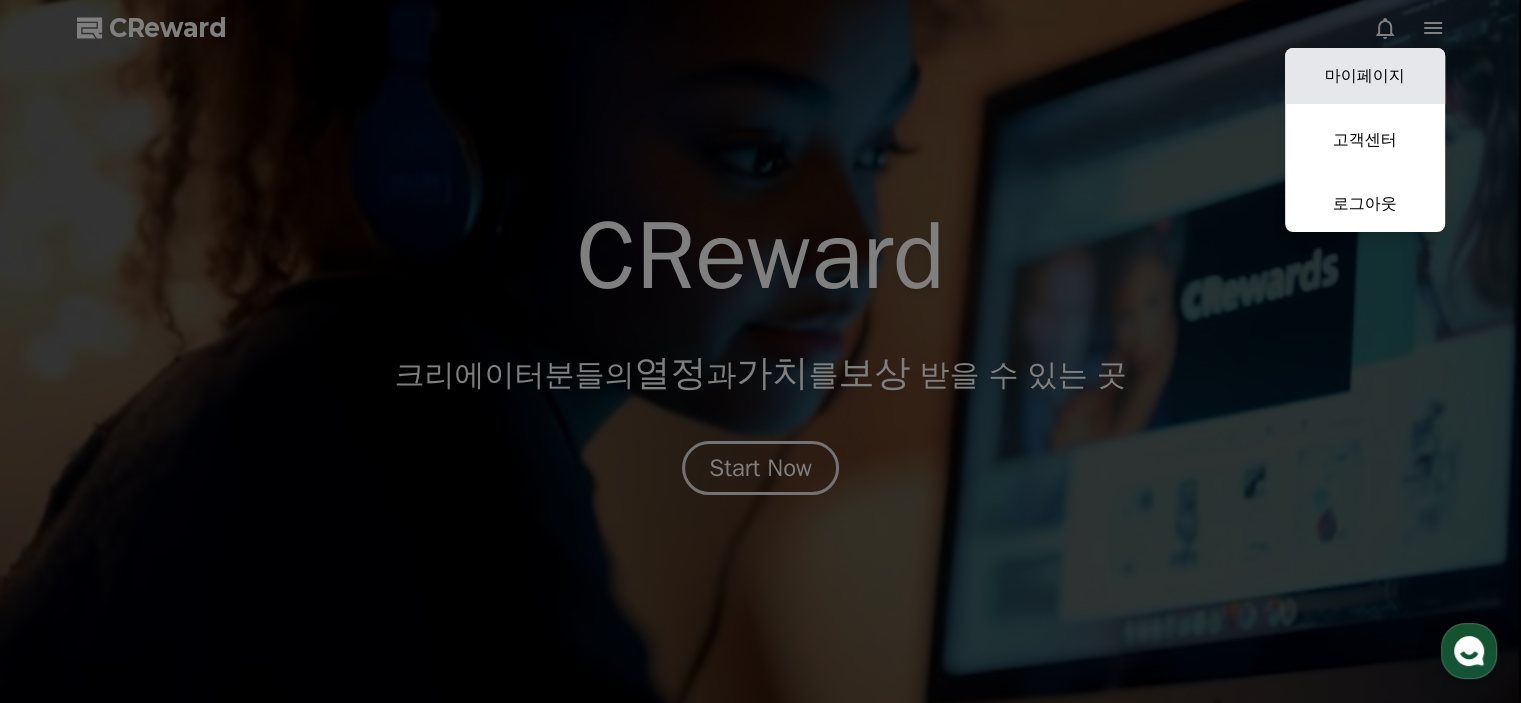click on "마이페이지" at bounding box center [1365, 76] 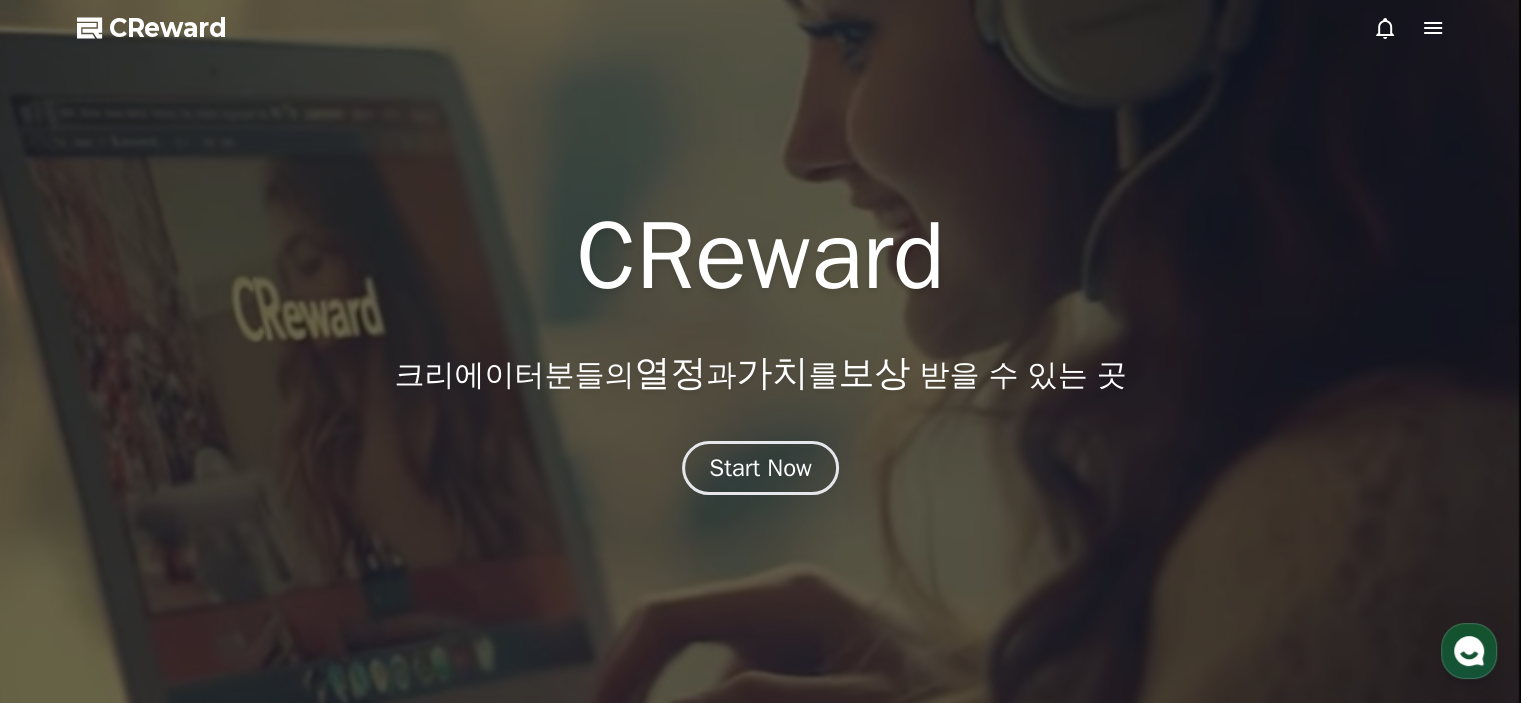select on "**********" 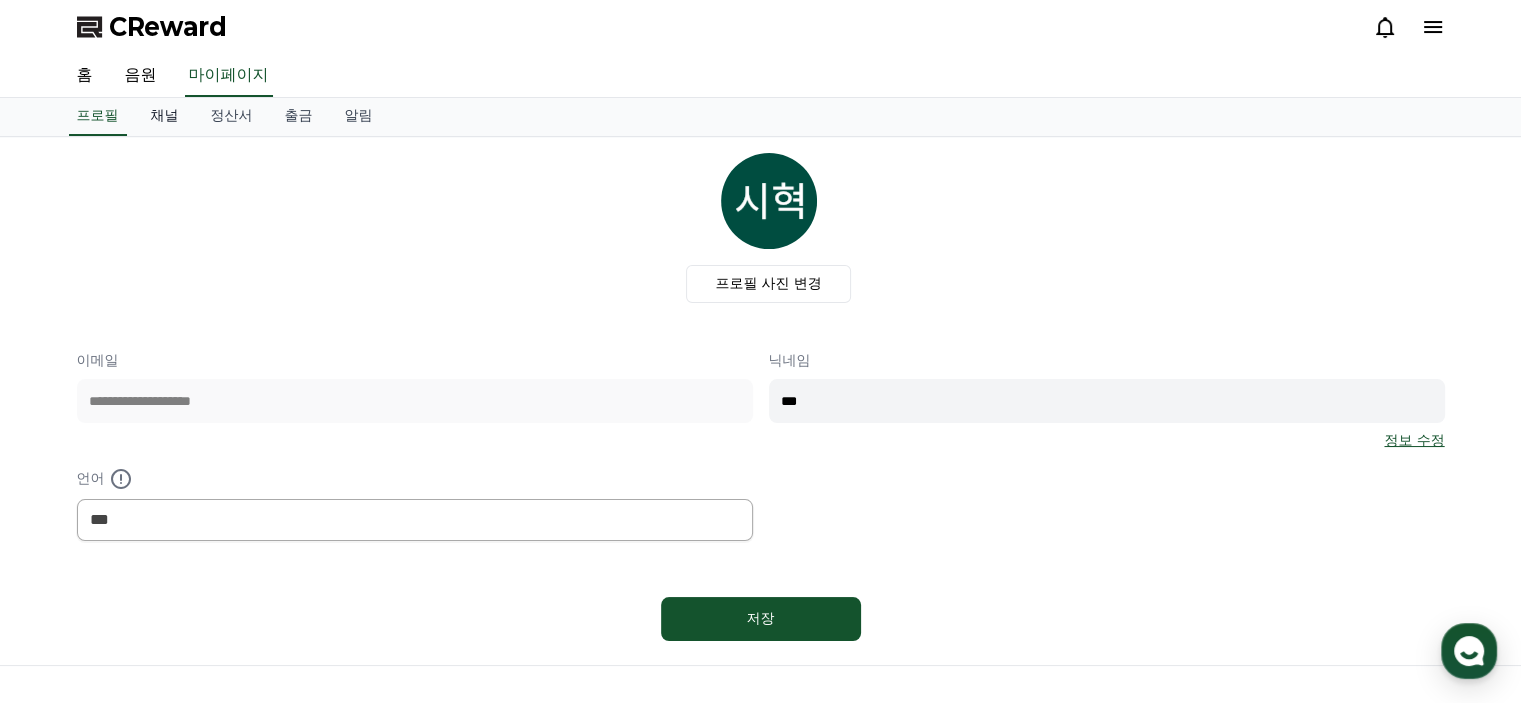 scroll, scrollTop: 0, scrollLeft: 0, axis: both 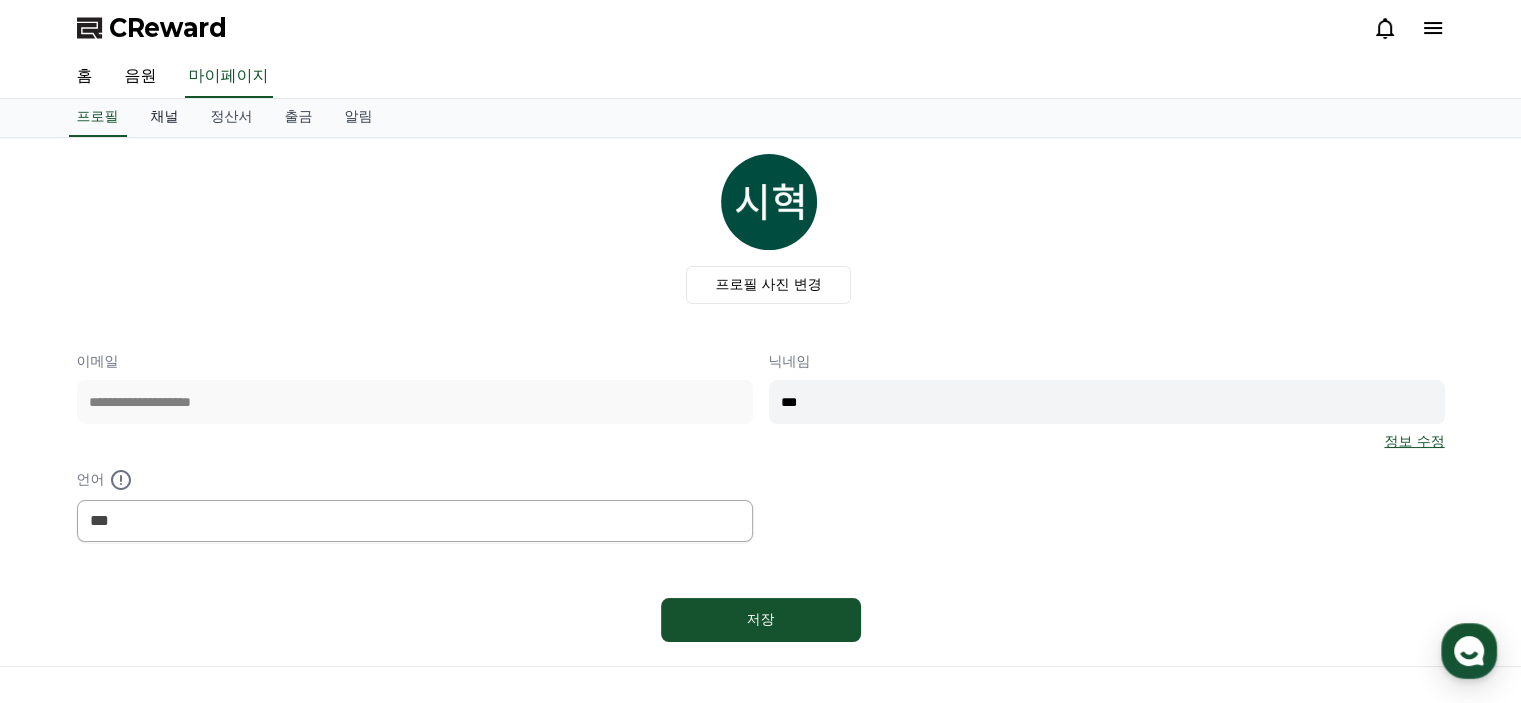click on "채널" at bounding box center (165, 118) 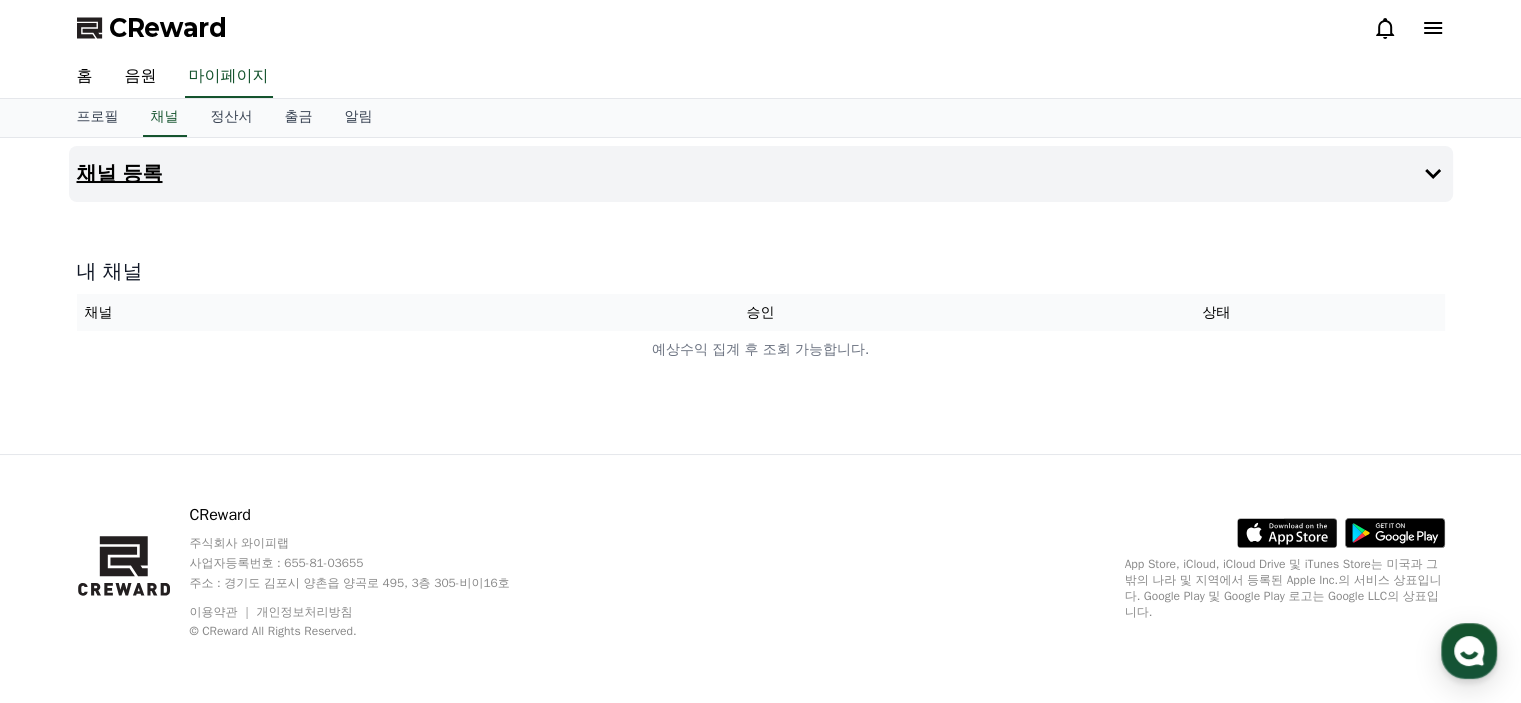 click on "채널 등록" at bounding box center [761, 174] 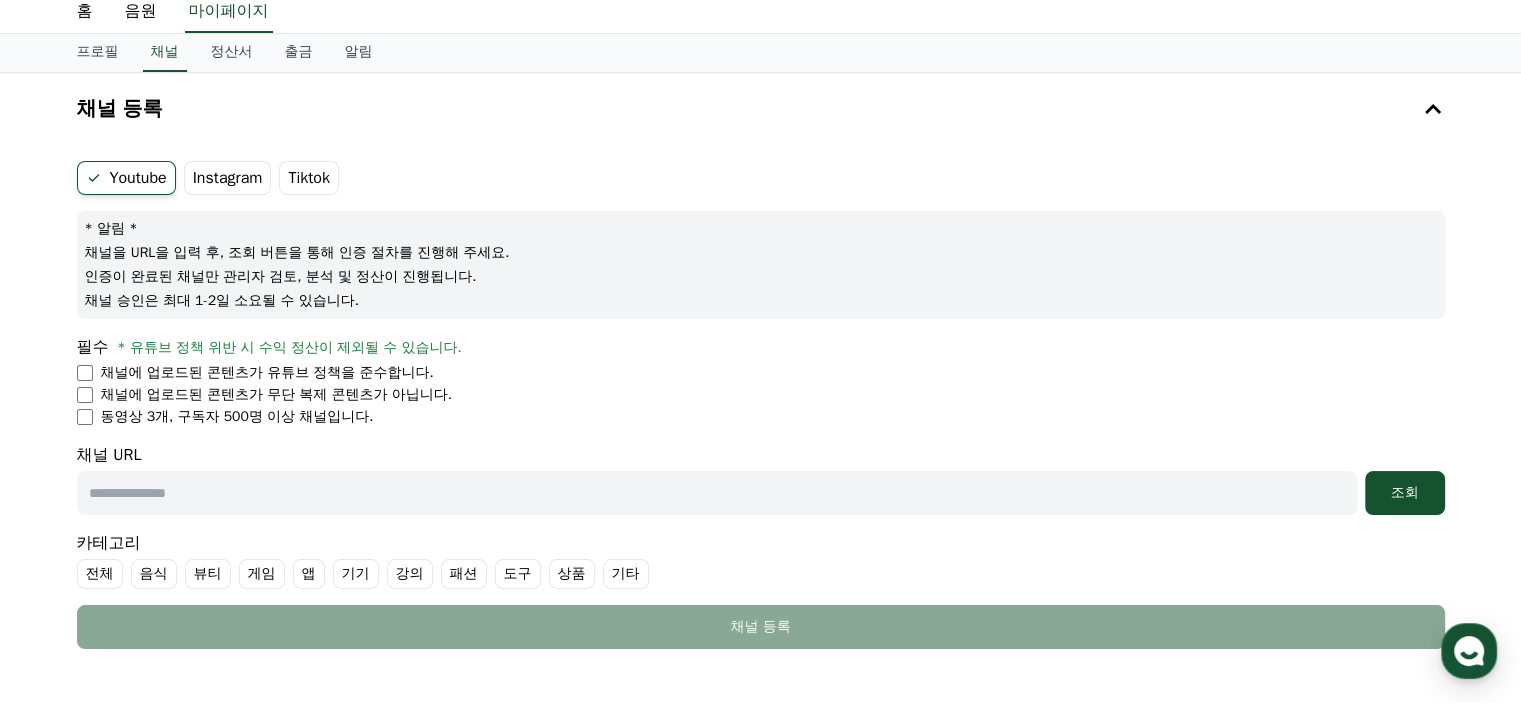 scroll, scrollTop: 100, scrollLeft: 0, axis: vertical 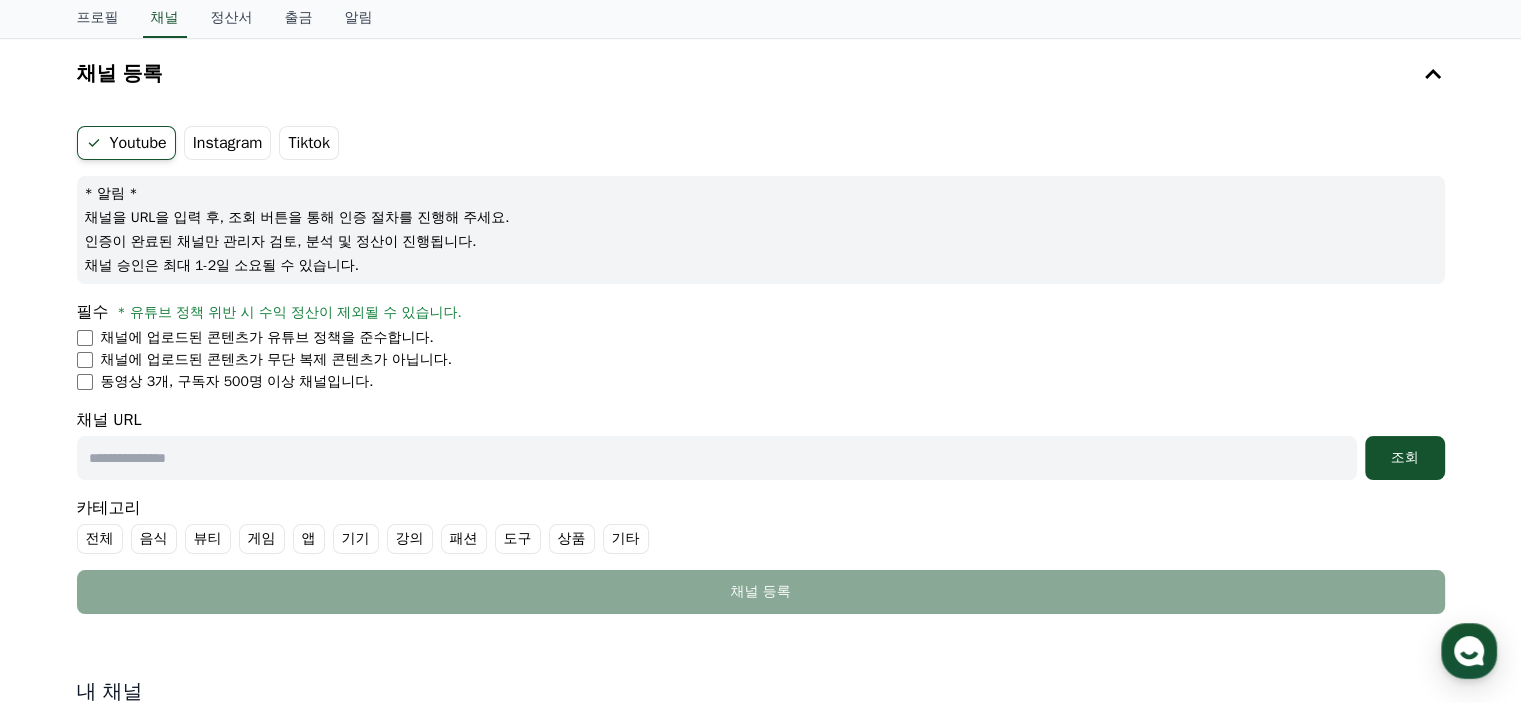 click on "채널에 업로드된 콘텐츠가 유튜브 정책을 준수합니다.   채널에 업로드된 콘텐츠가 무단 복제 콘텐츠가 아닙니다.   동영상 3개, 구독자 500명 이상 채널입니다." at bounding box center (761, 360) 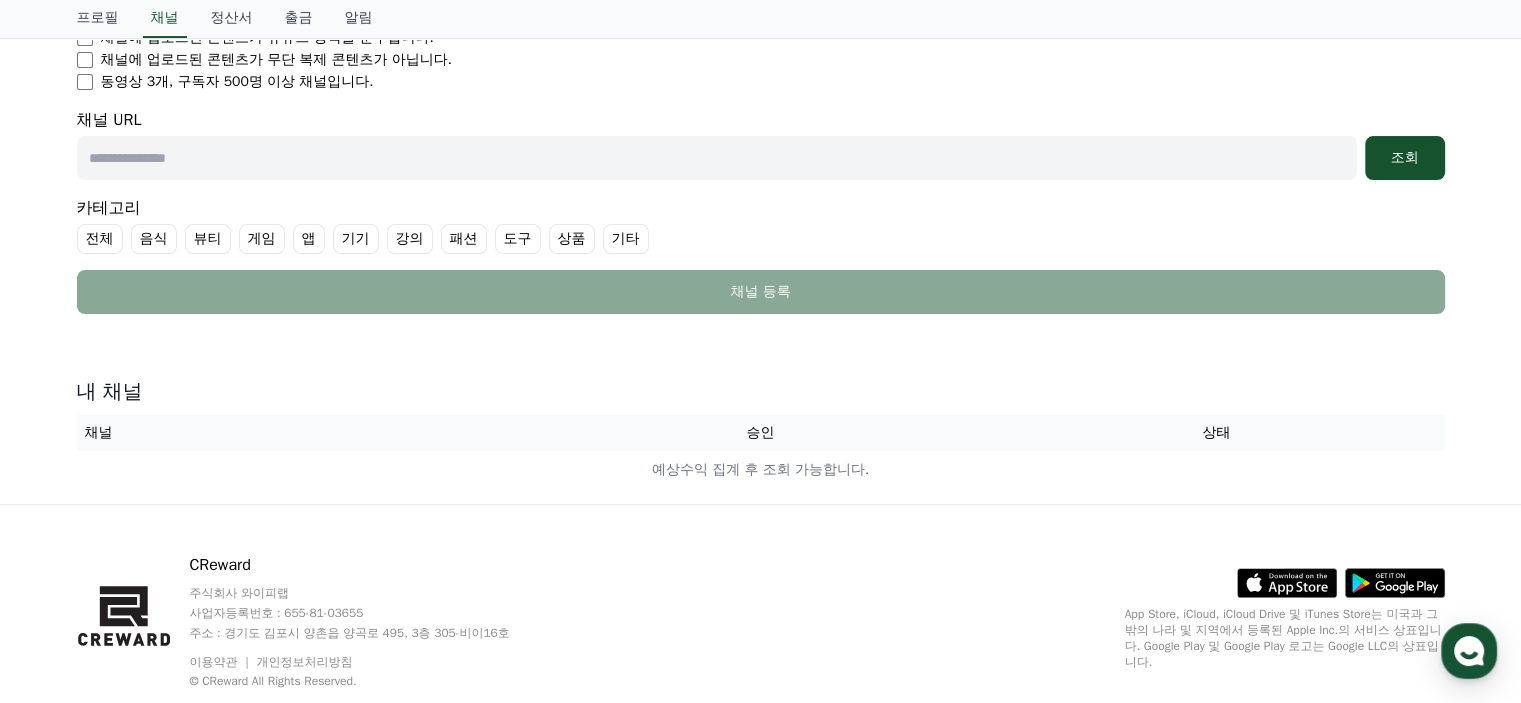 scroll, scrollTop: 0, scrollLeft: 0, axis: both 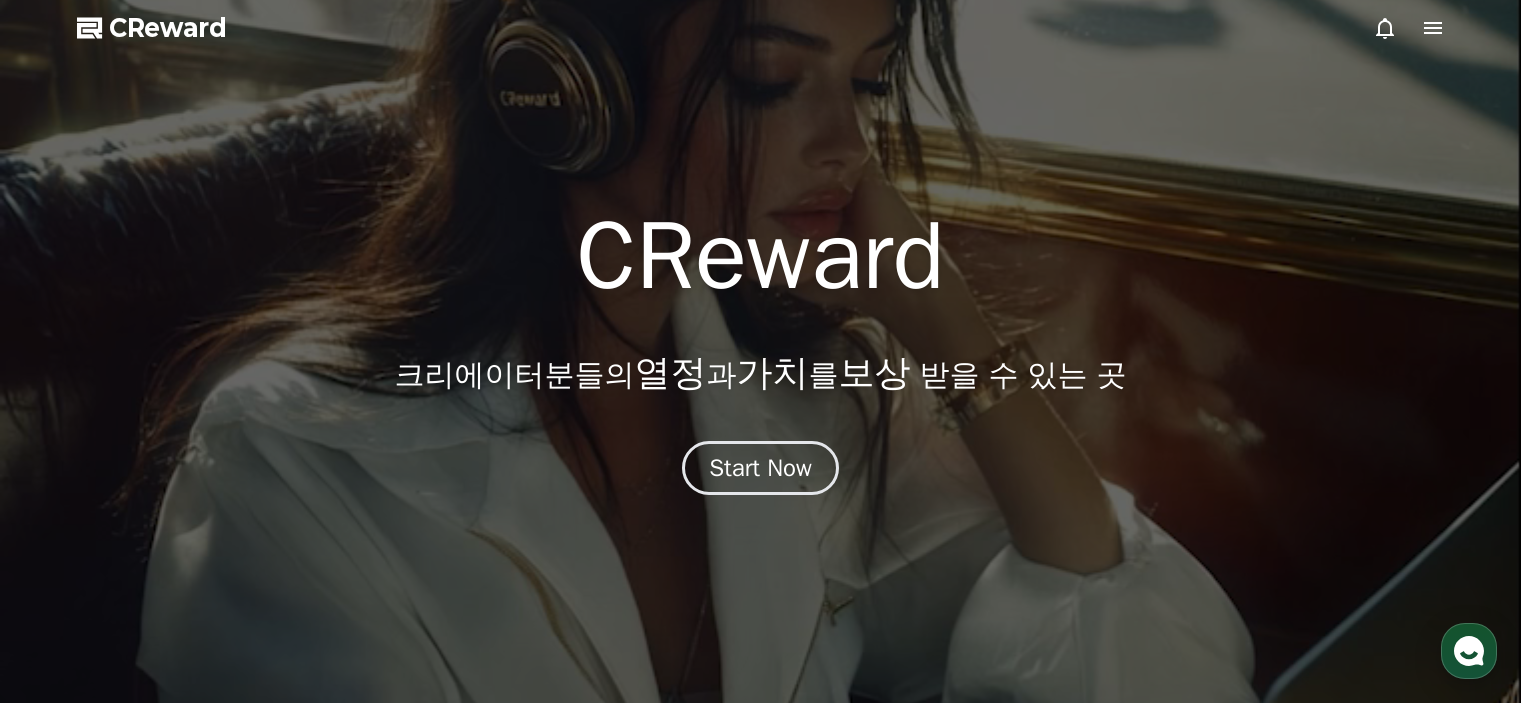 click on "Start Now" at bounding box center [760, 468] 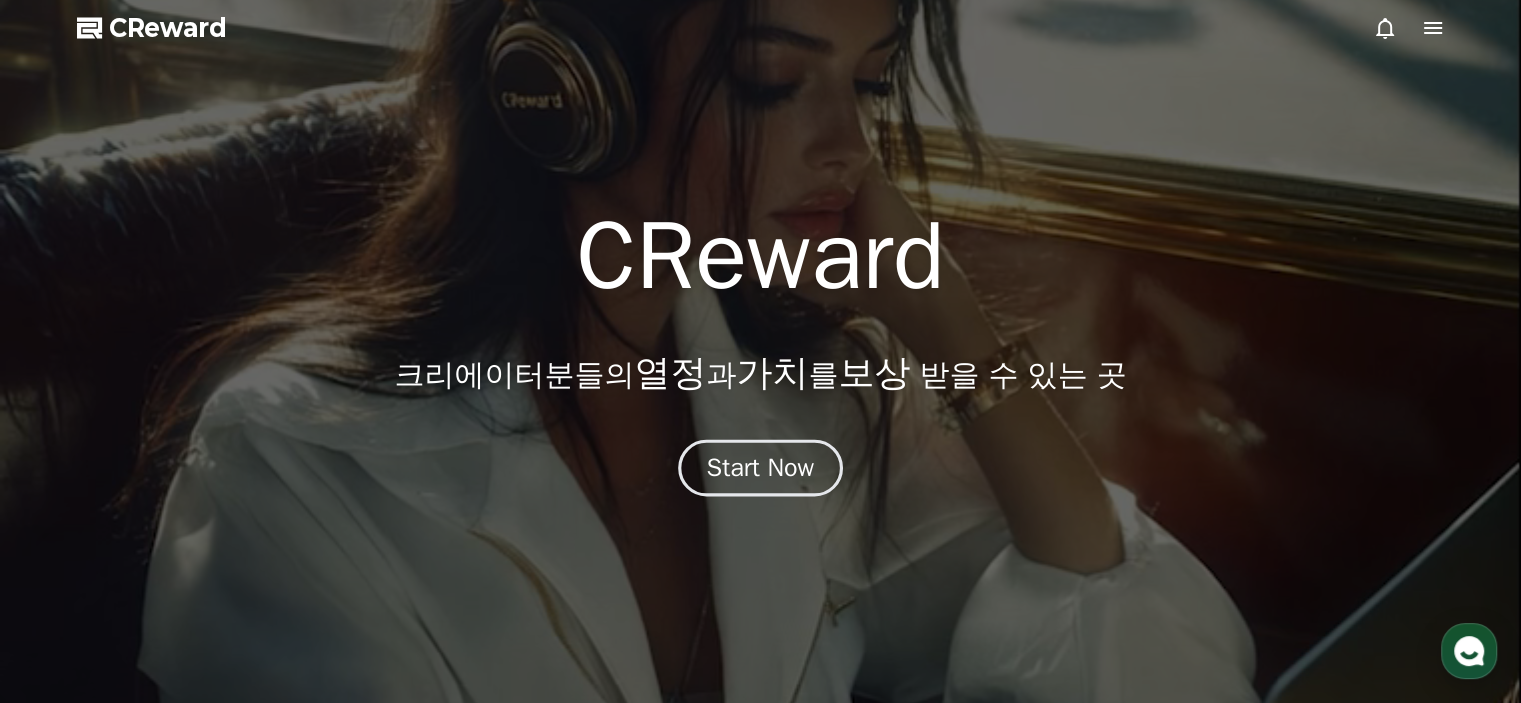 scroll, scrollTop: 0, scrollLeft: 0, axis: both 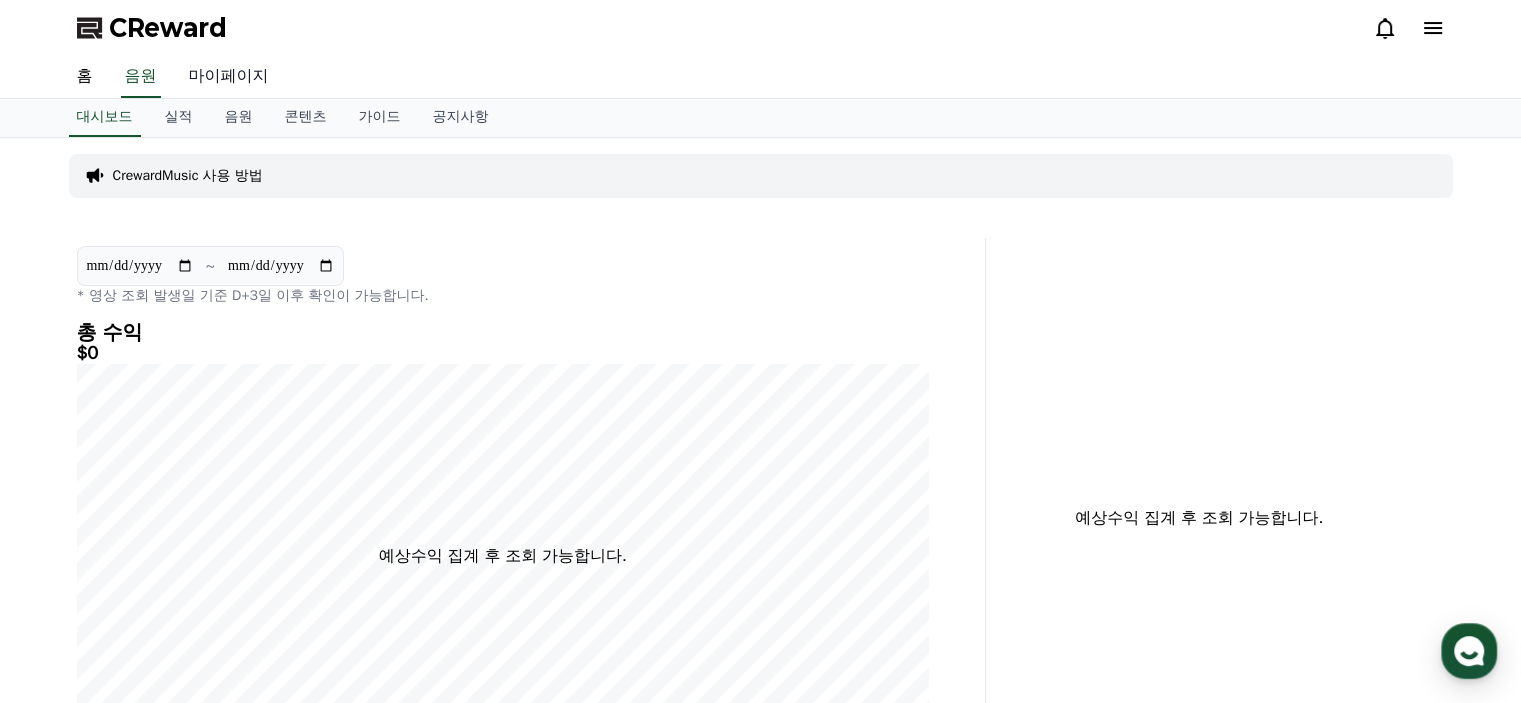 click on "마이페이지" at bounding box center (229, 77) 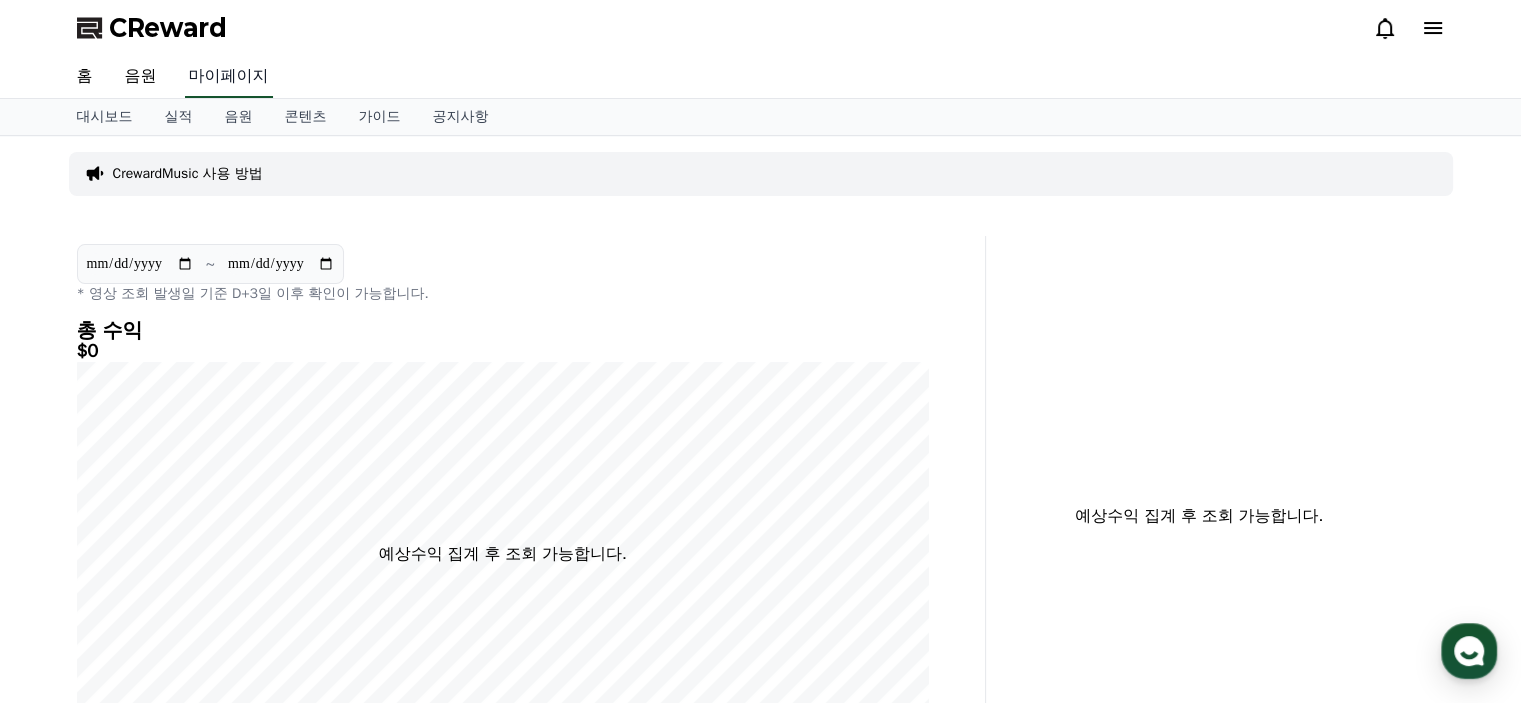 select on "**********" 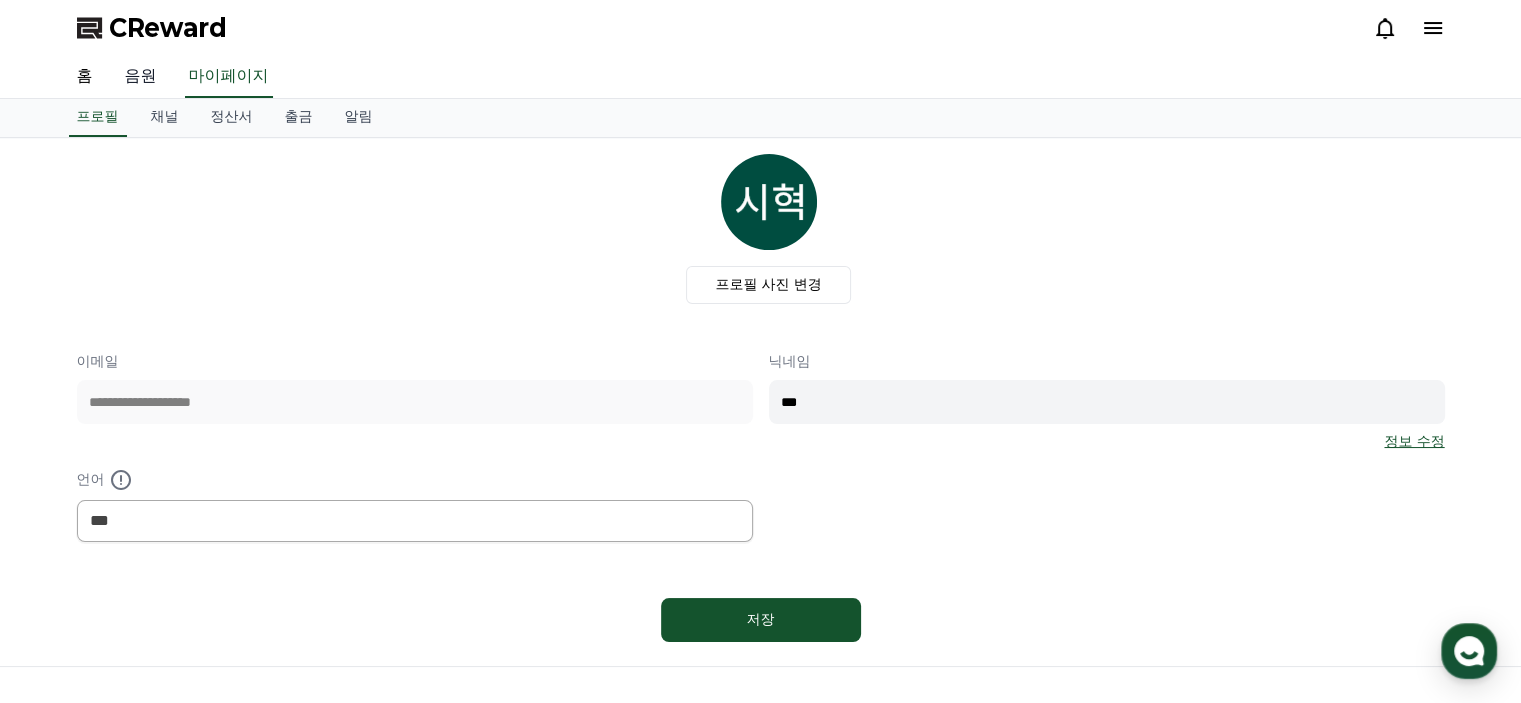 click on "음원" at bounding box center (141, 77) 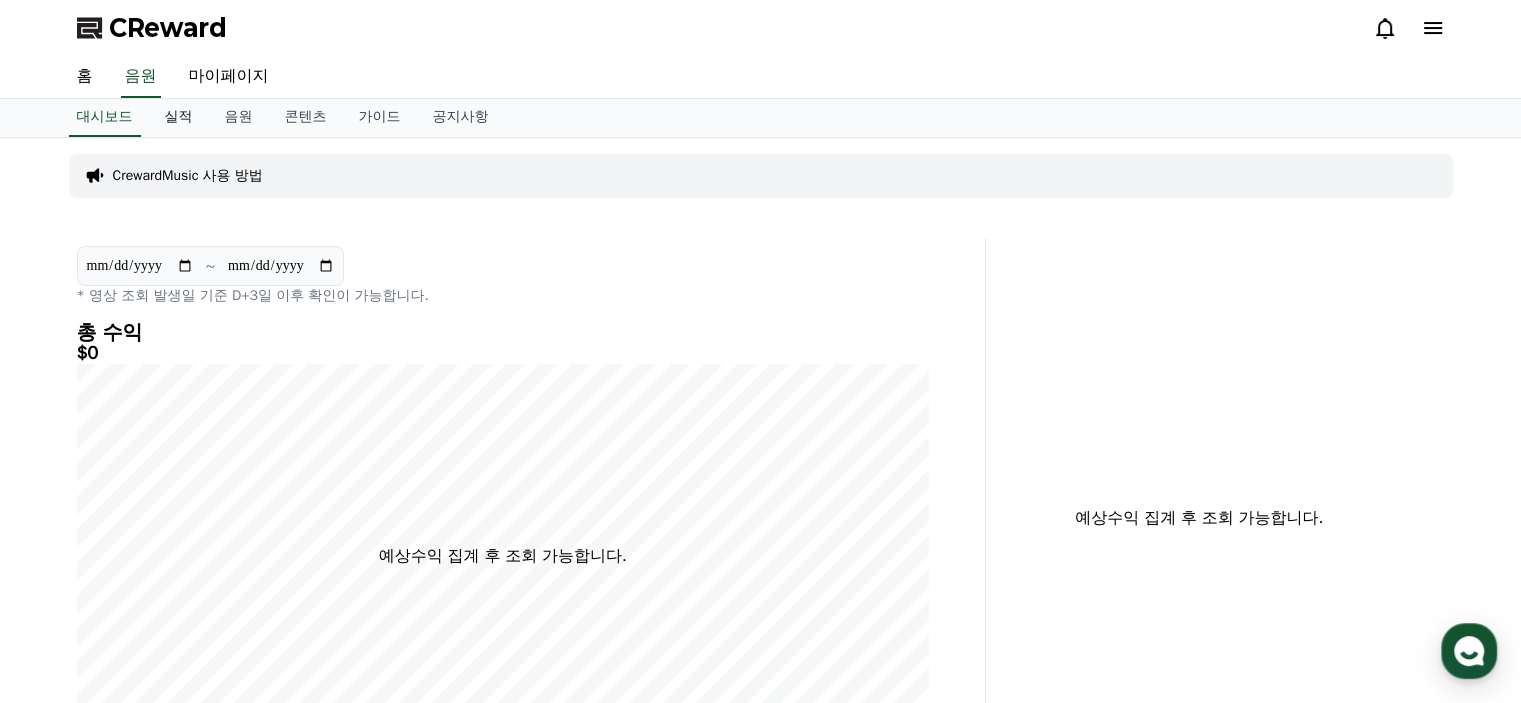 click on "실적" at bounding box center [179, 118] 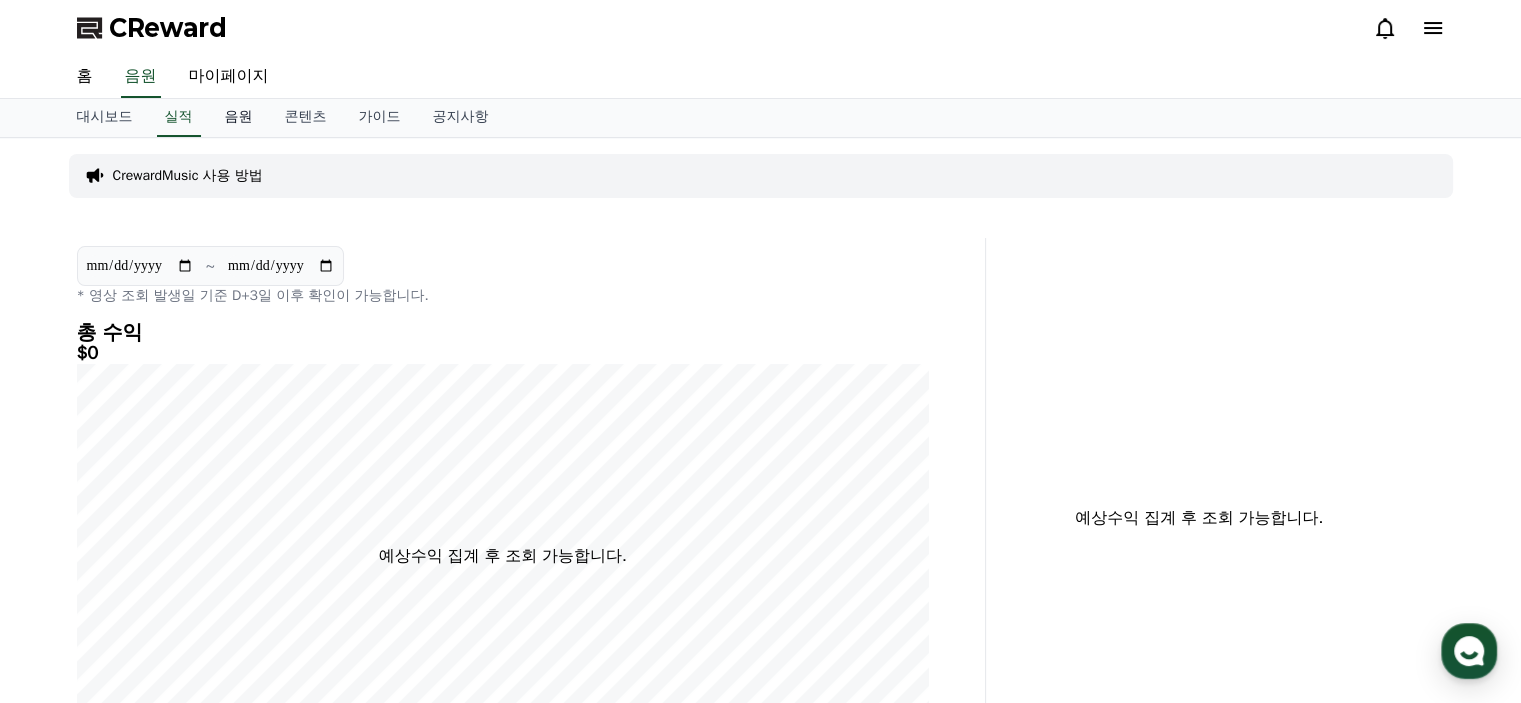 click on "음원" at bounding box center (239, 118) 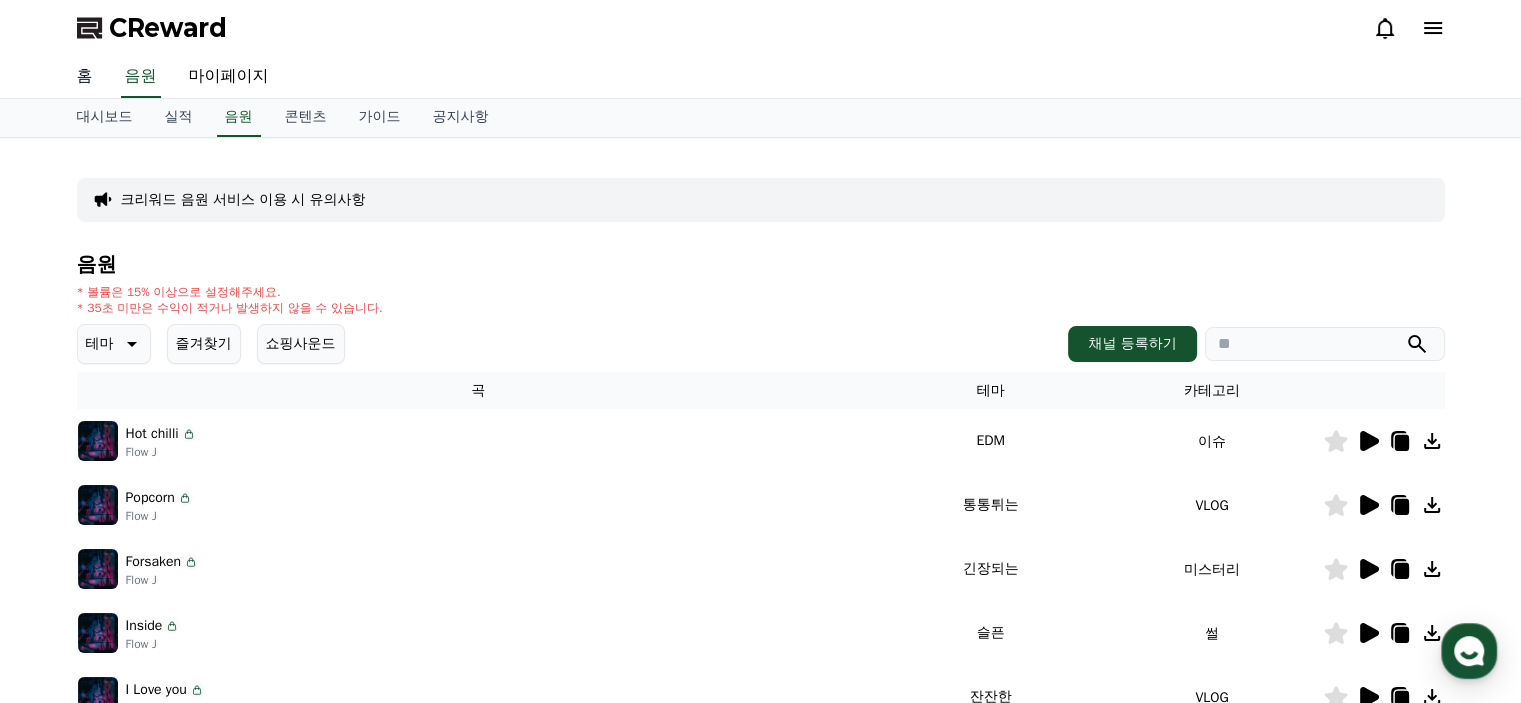 click on "홈" at bounding box center [85, 77] 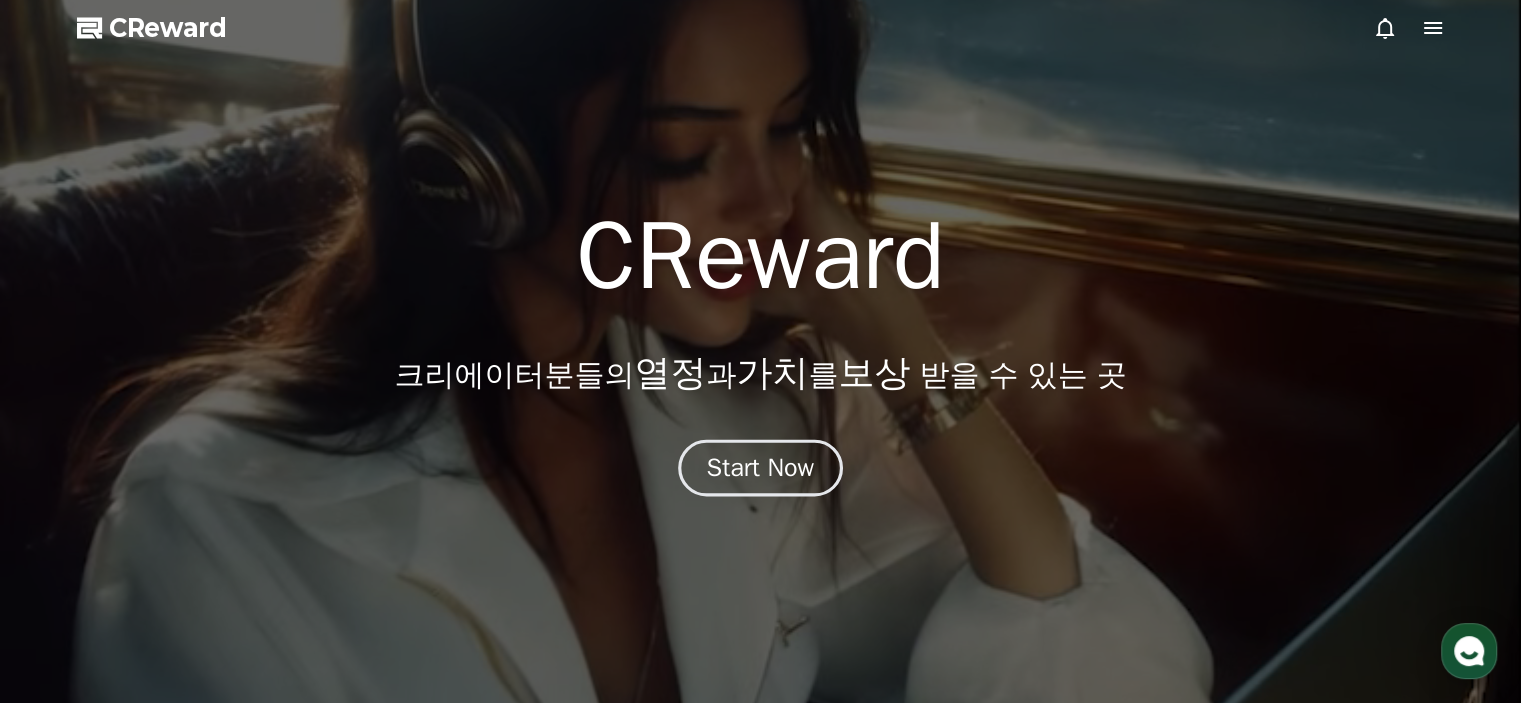 click on "Start Now" at bounding box center (761, 468) 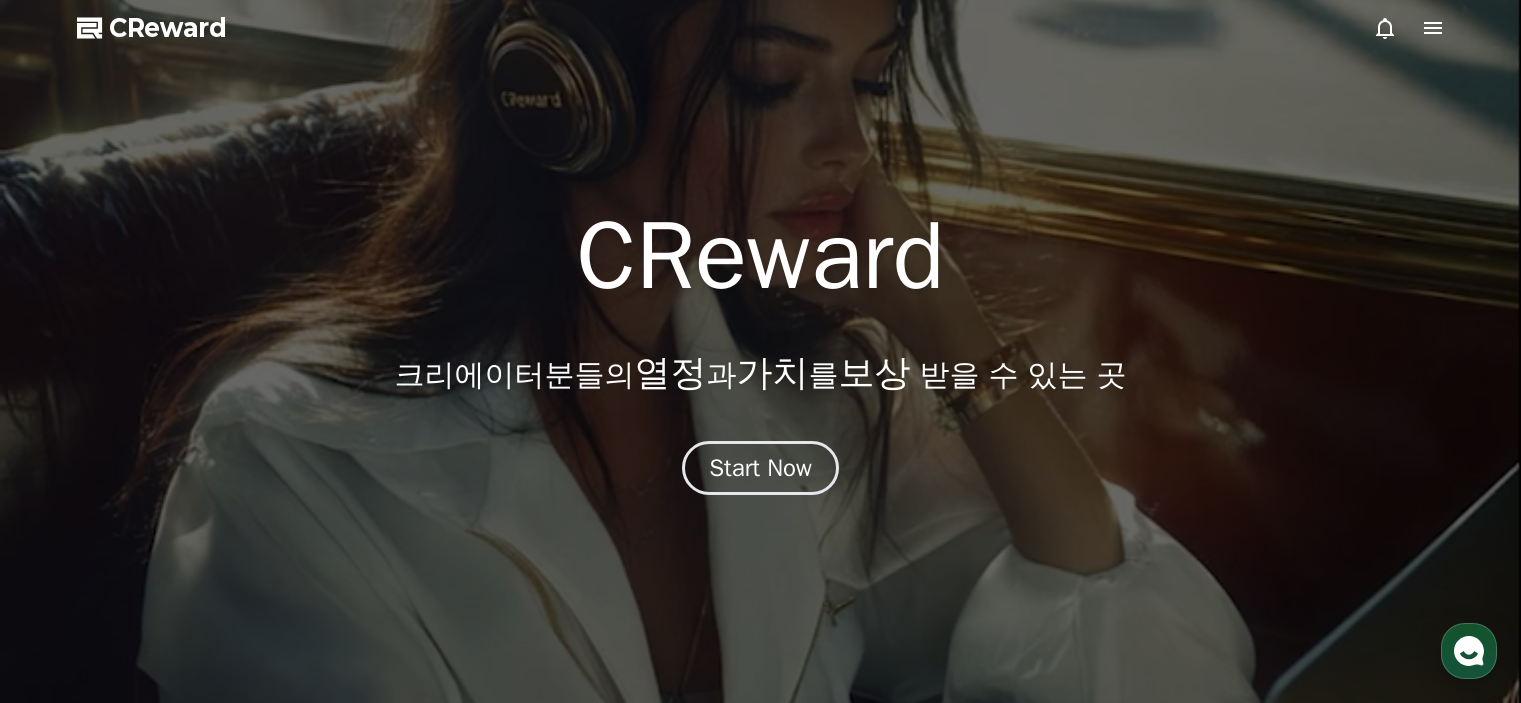 scroll, scrollTop: 0, scrollLeft: 0, axis: both 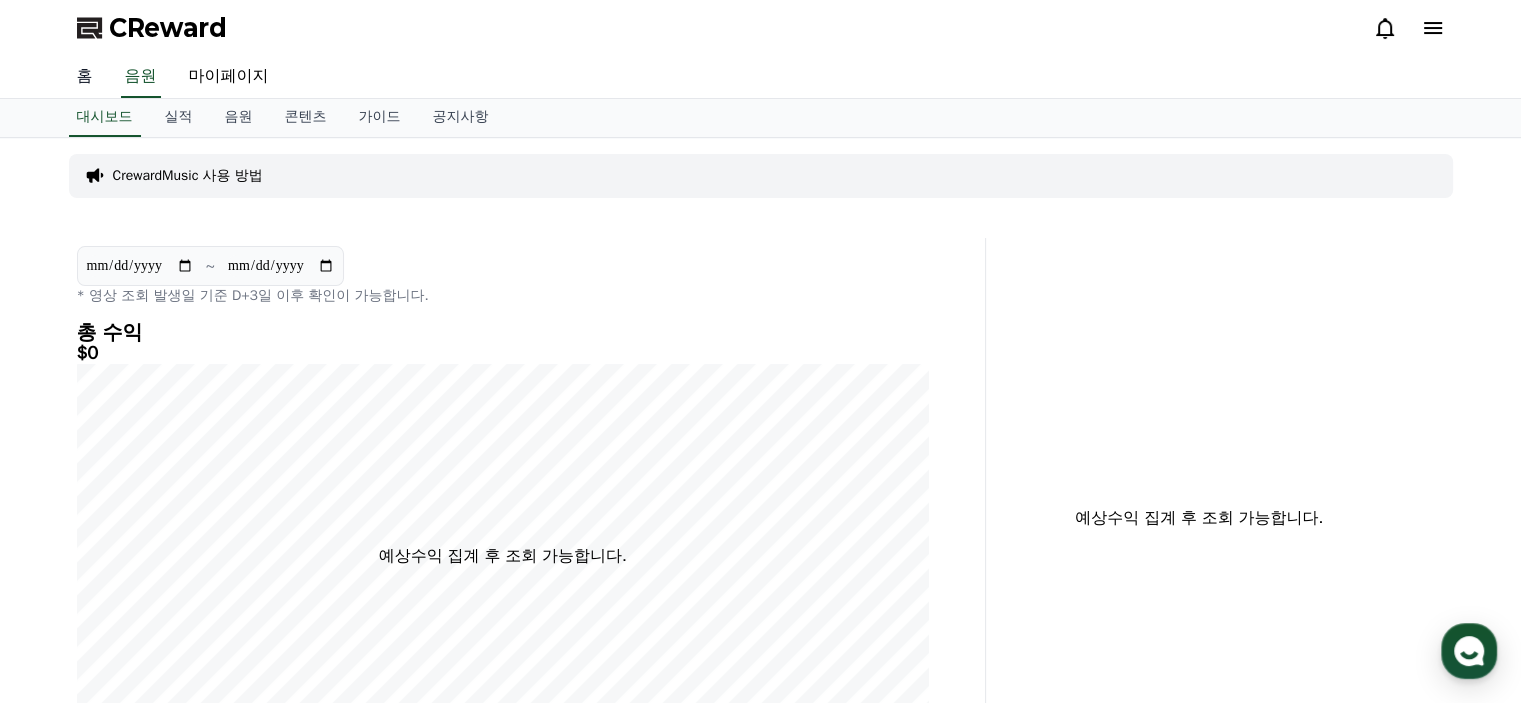 click on "홈" at bounding box center (85, 77) 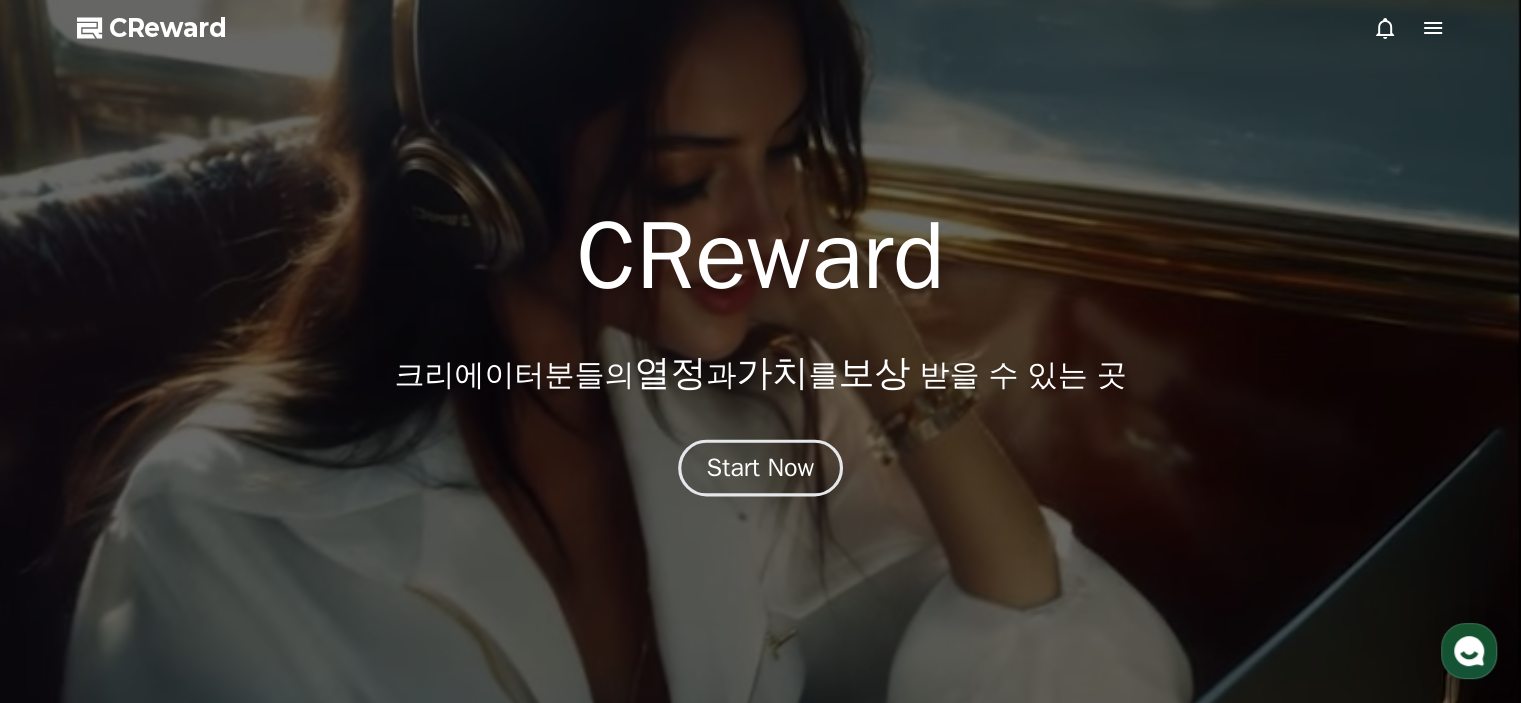 click on "Start Now" at bounding box center (761, 468) 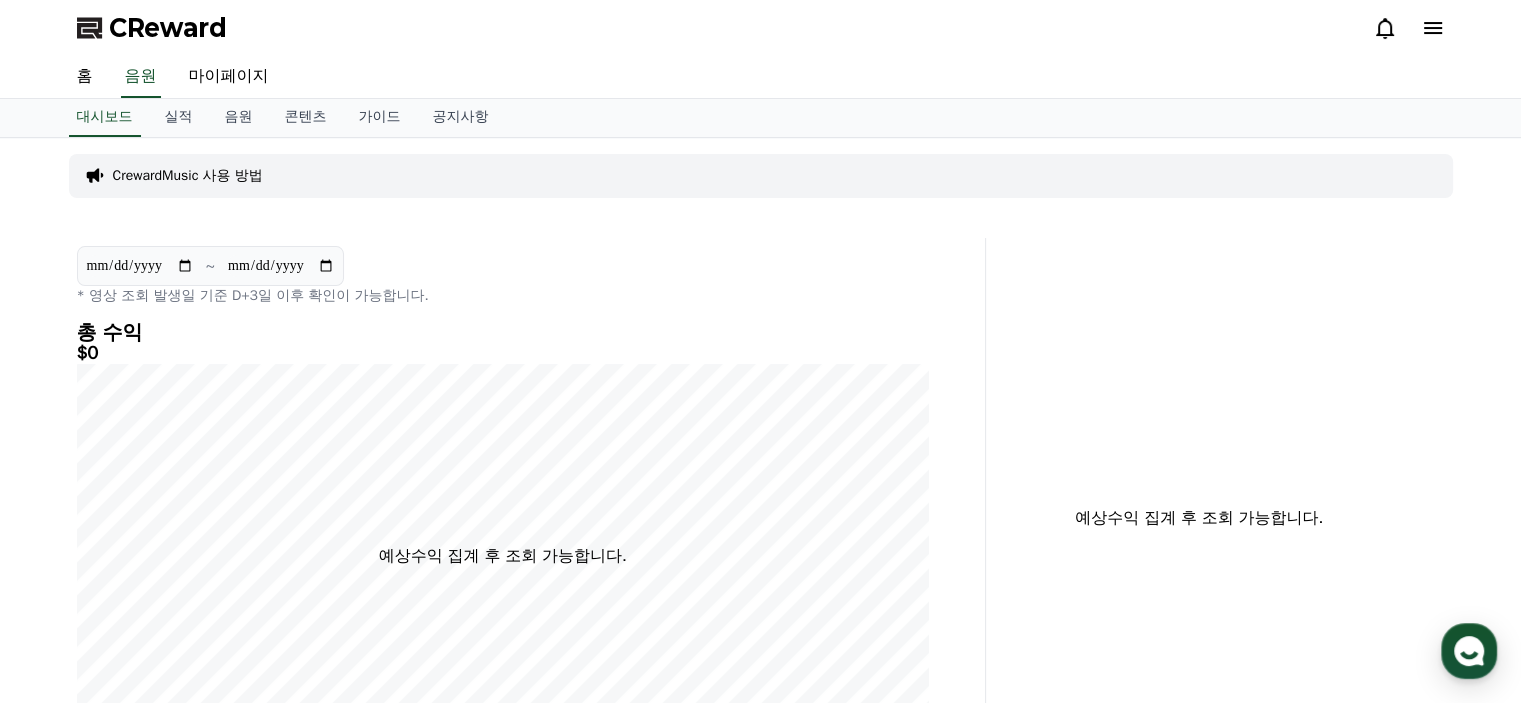 click on "CReward" at bounding box center [761, 28] 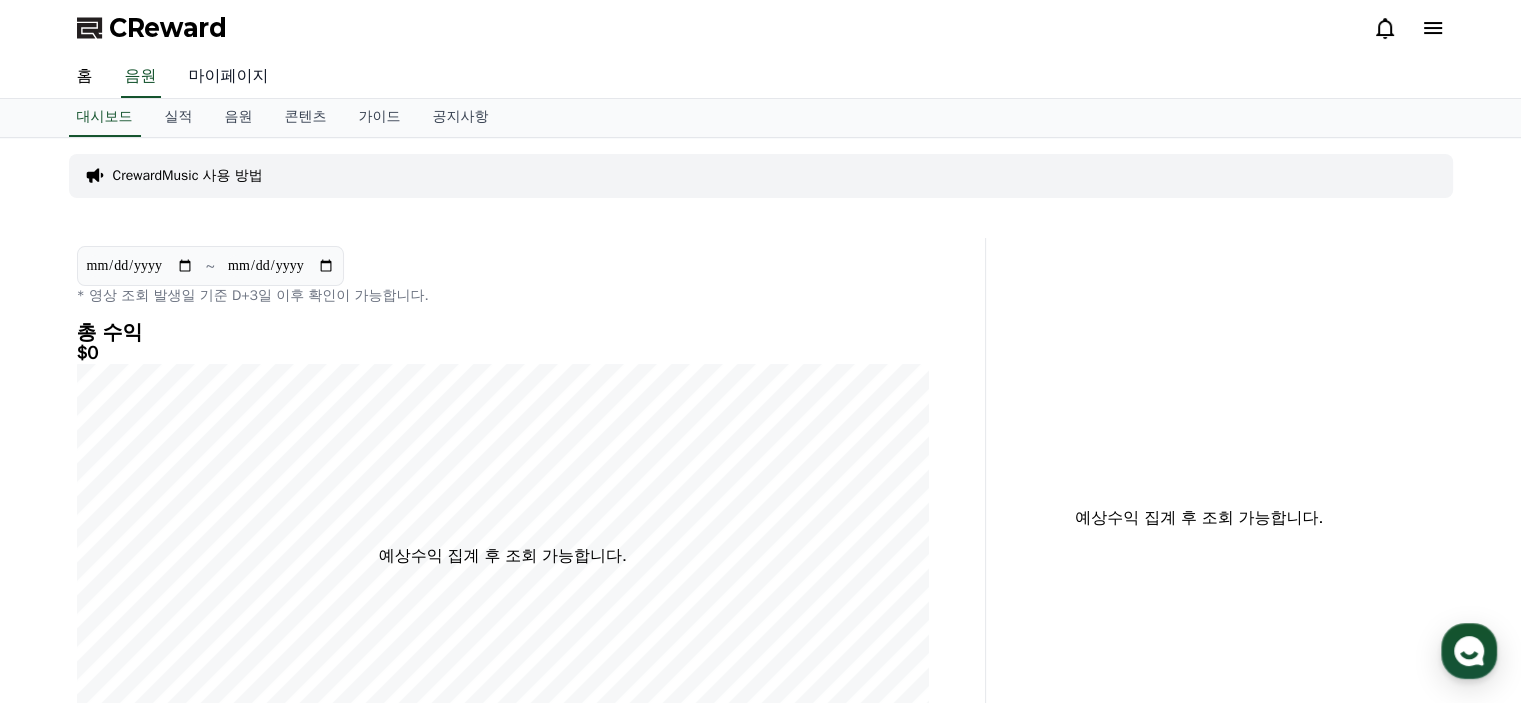 click on "마이페이지" at bounding box center [229, 77] 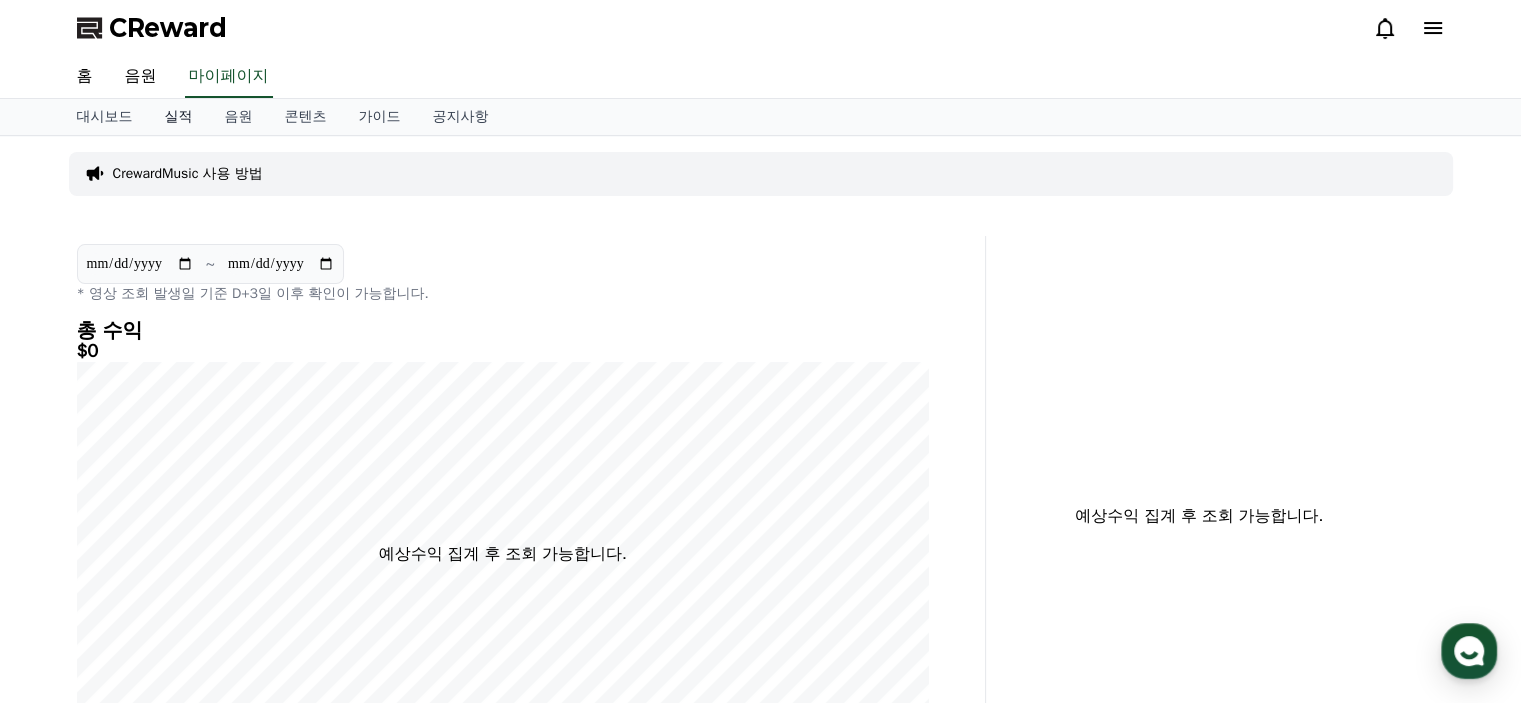 select on "**********" 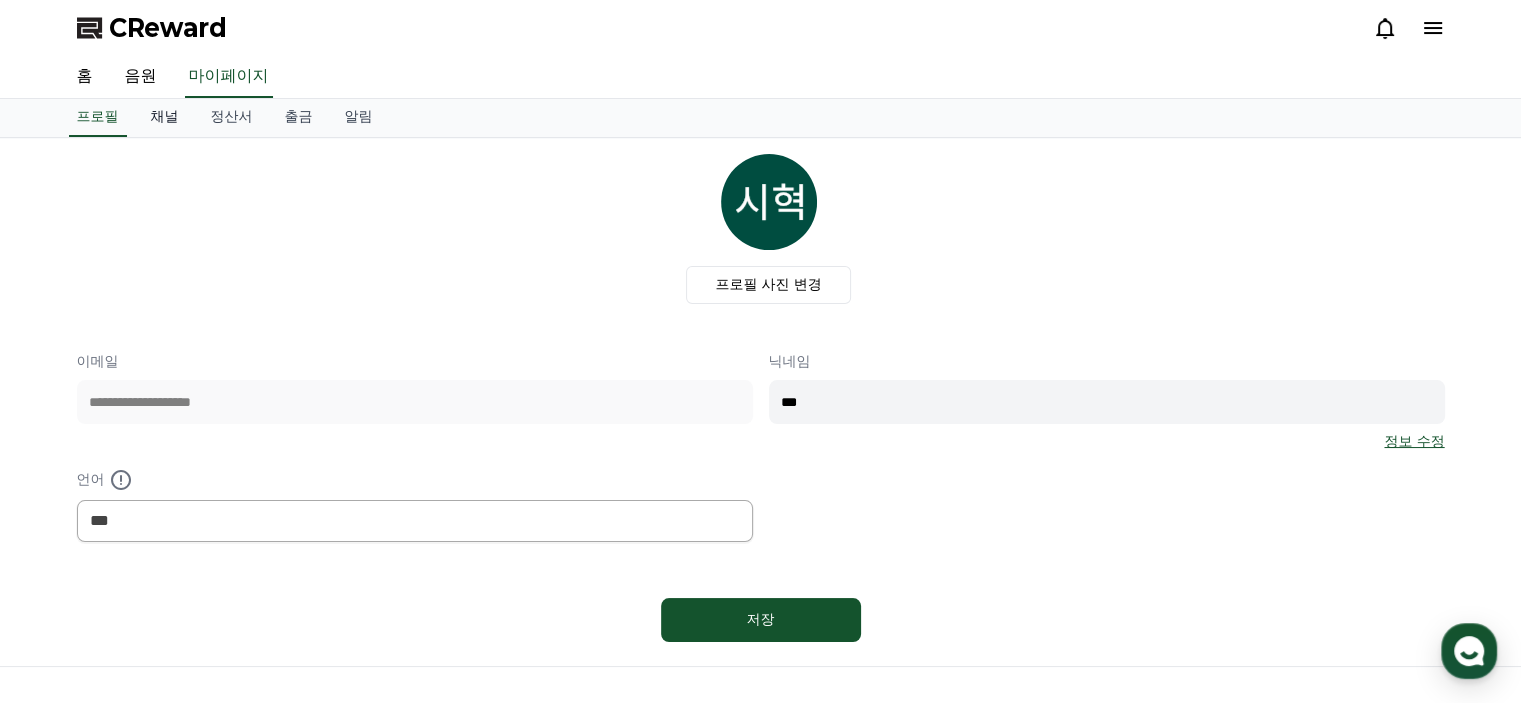 click on "채널" at bounding box center (165, 118) 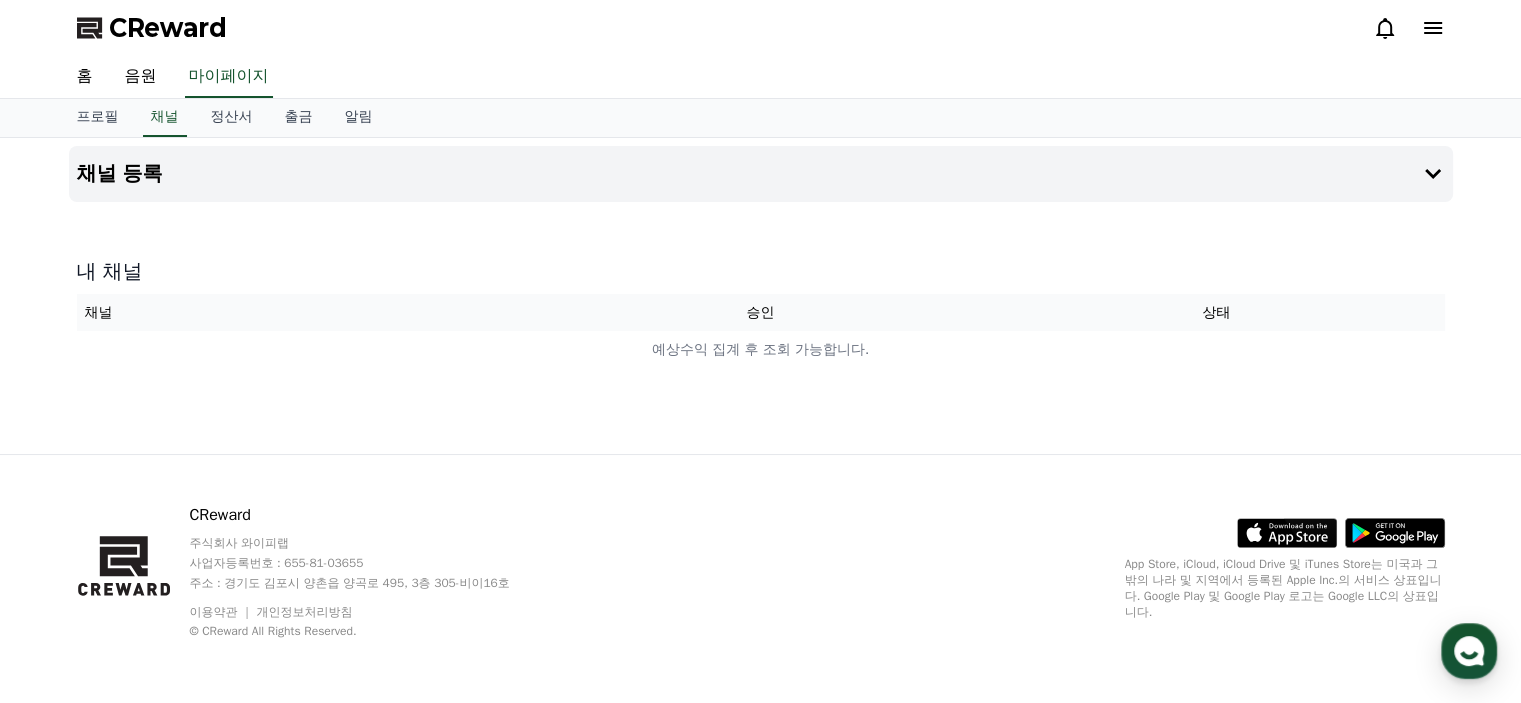 click on "채널" at bounding box center [305, 312] 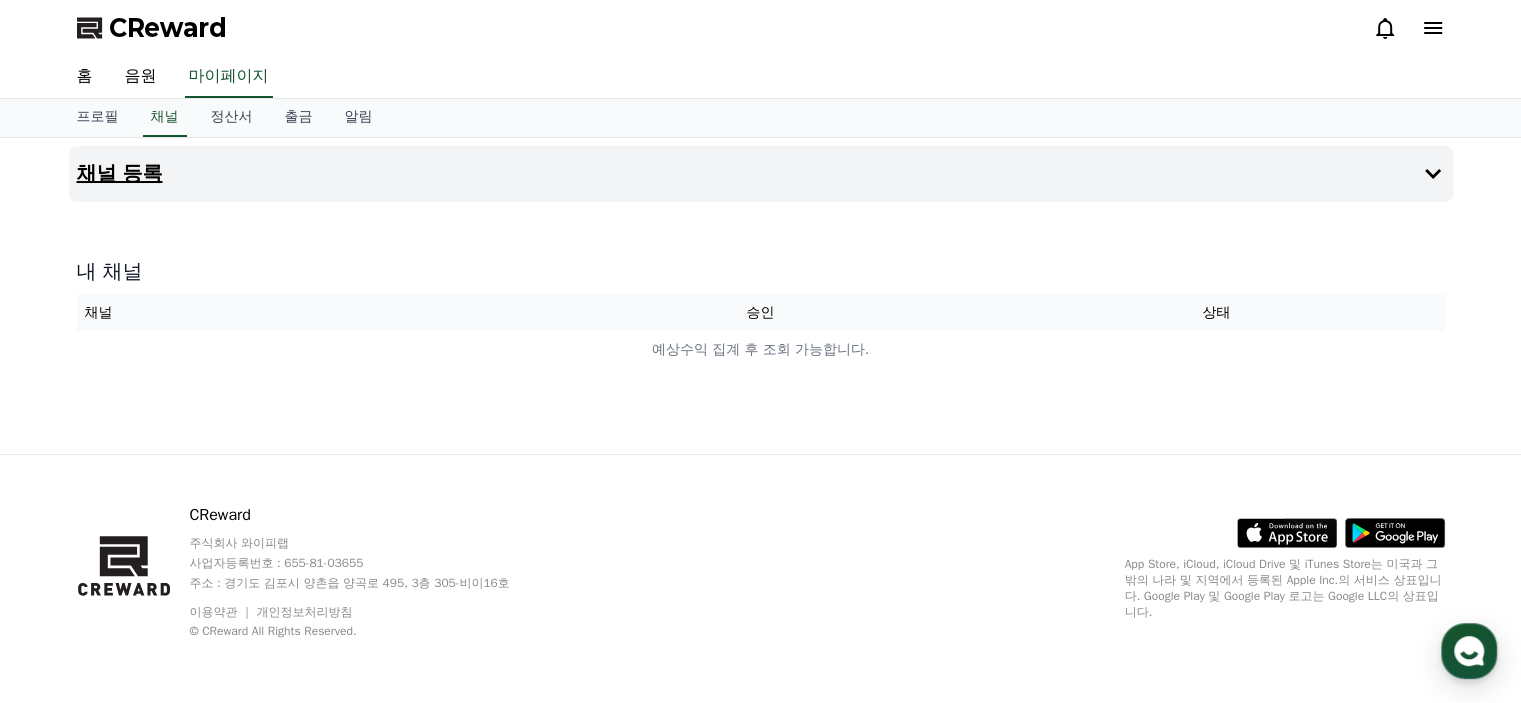 click on "채널 등록" at bounding box center (761, 174) 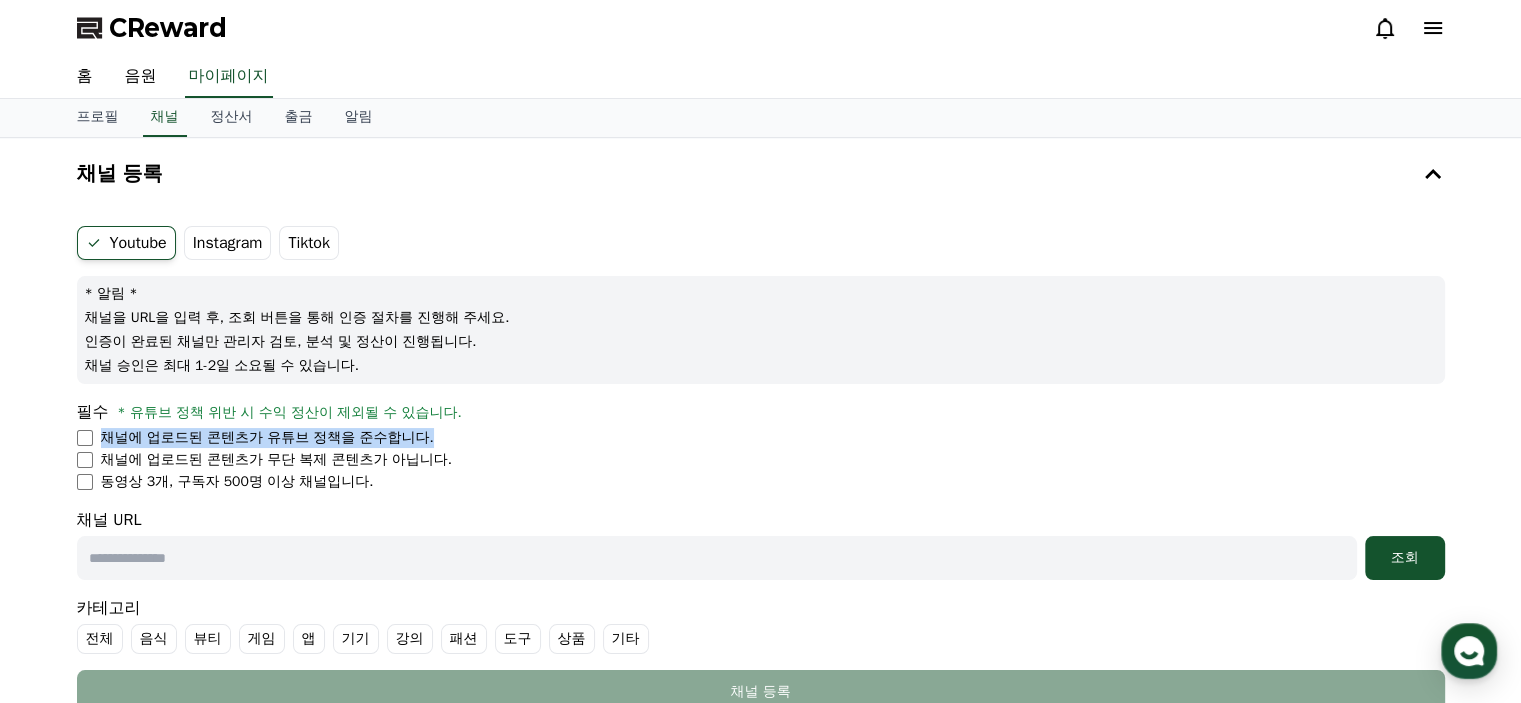 click on "채널에 업로드된 콘텐츠가 유튜브 정책을 준수합니다.   채널에 업로드된 콘텐츠가 무단 복제 콘텐츠가 아닙니다.   동영상 3개, 구독자 500명 이상 채널입니다." at bounding box center [761, 460] 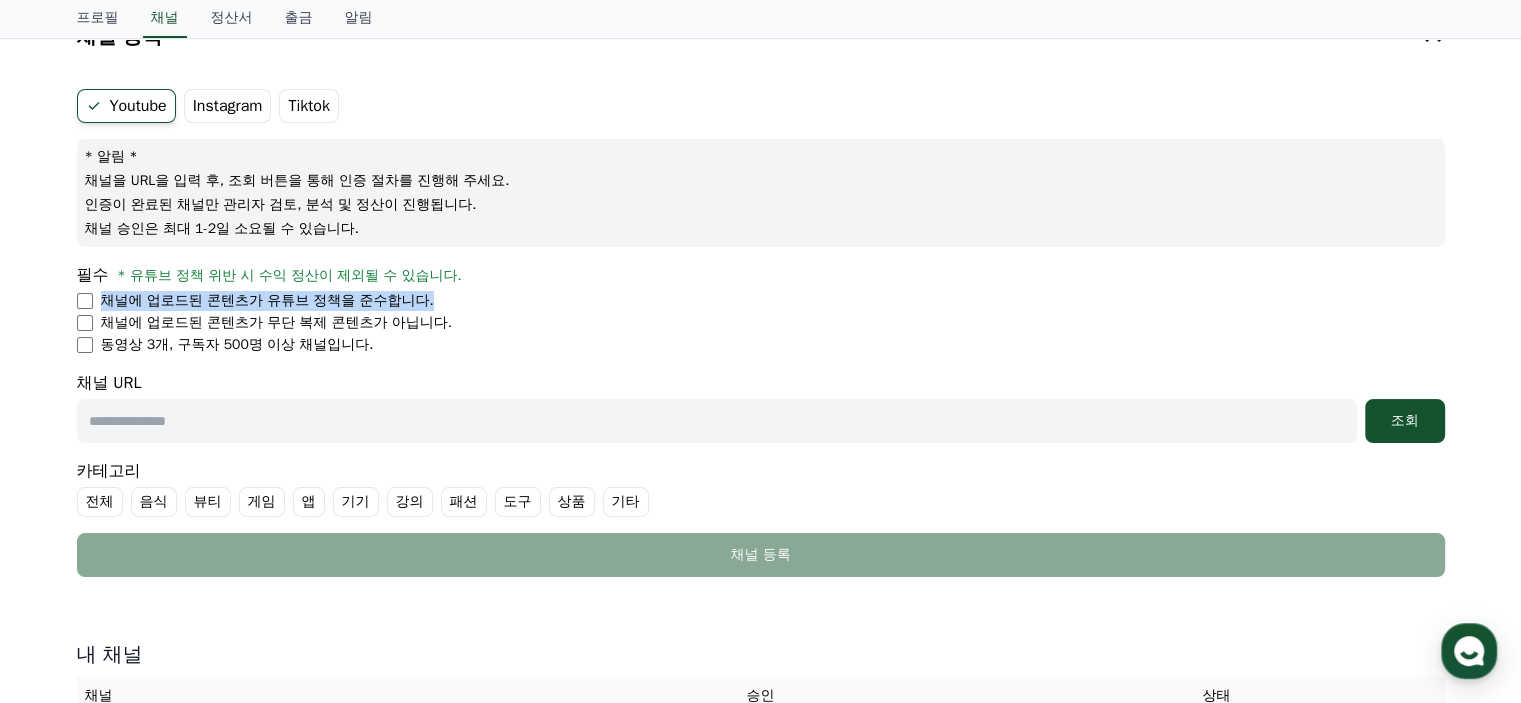 scroll, scrollTop: 200, scrollLeft: 0, axis: vertical 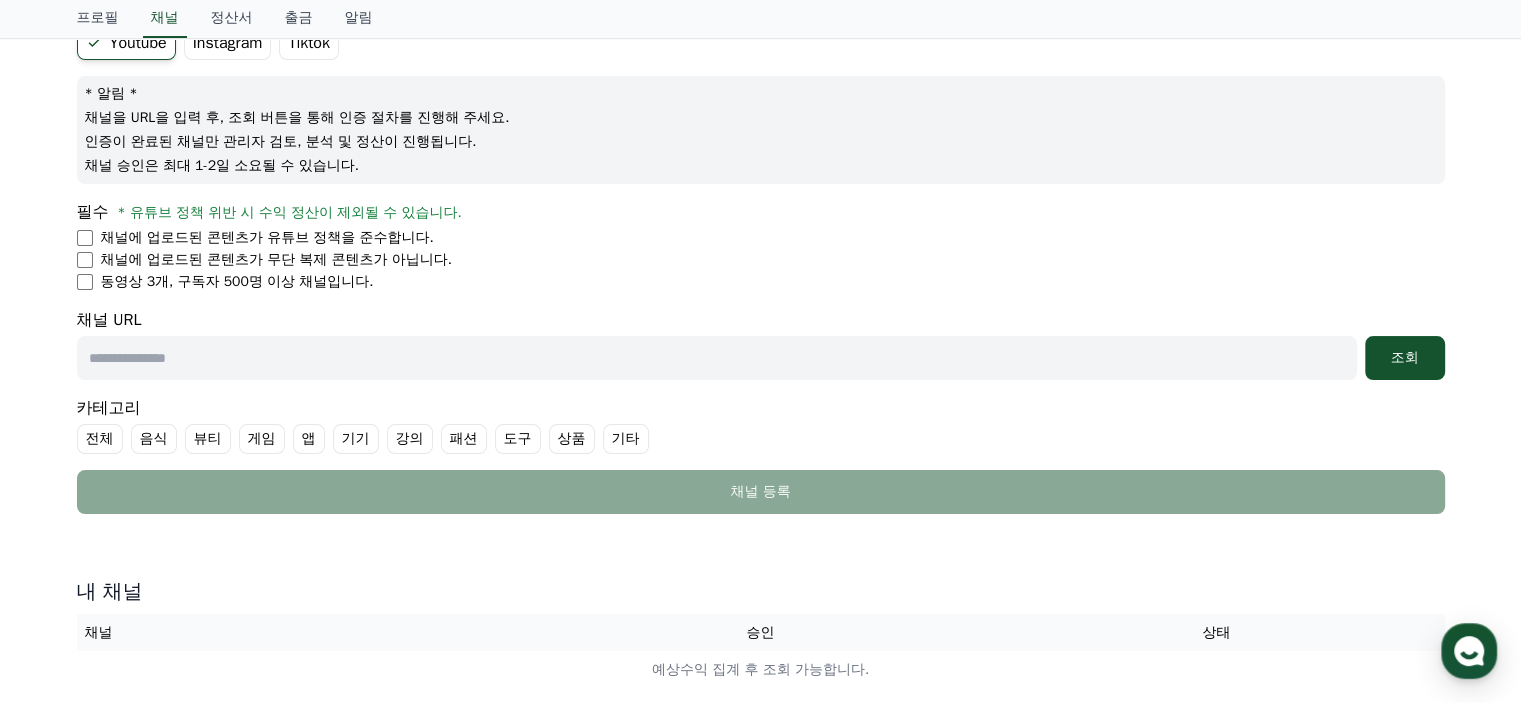 click on "채널 URL      조회" at bounding box center (761, 344) 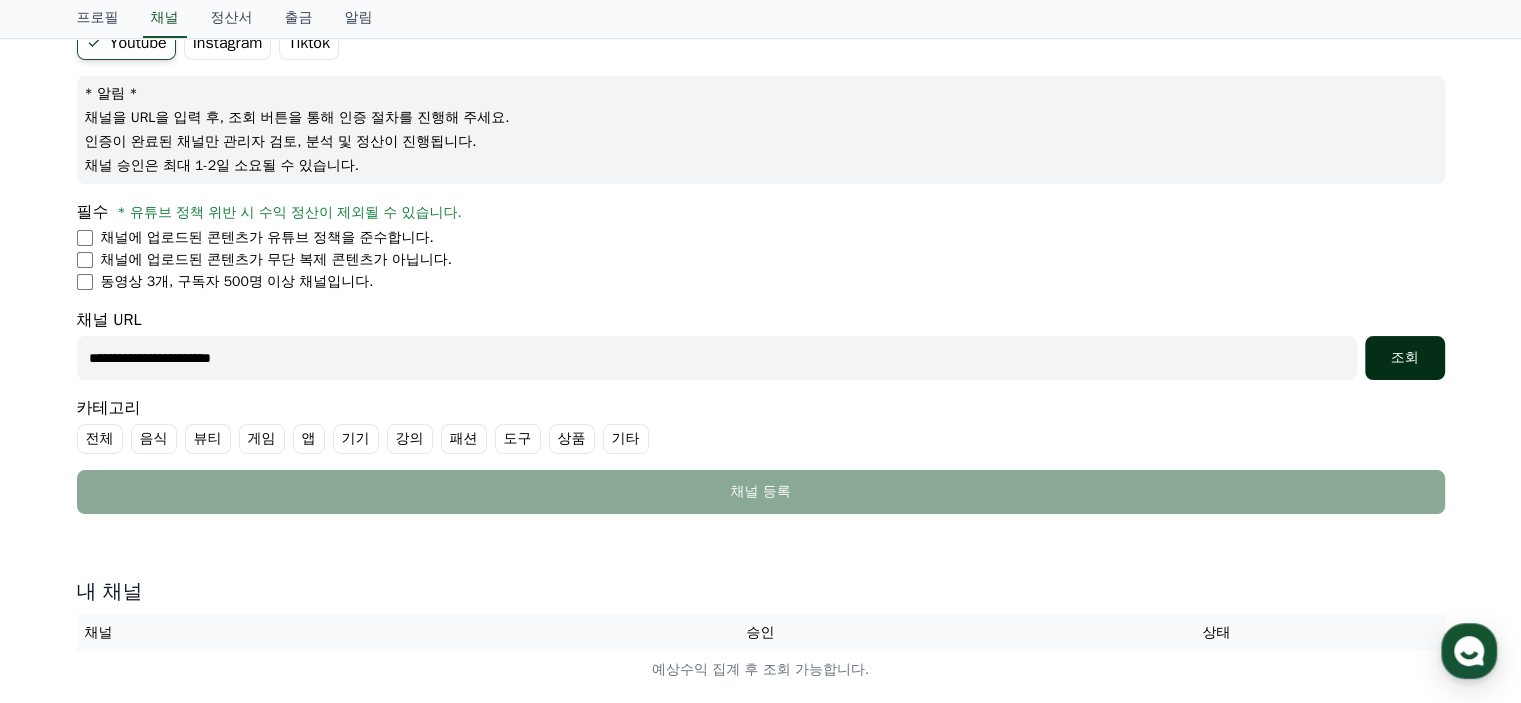 type on "**********" 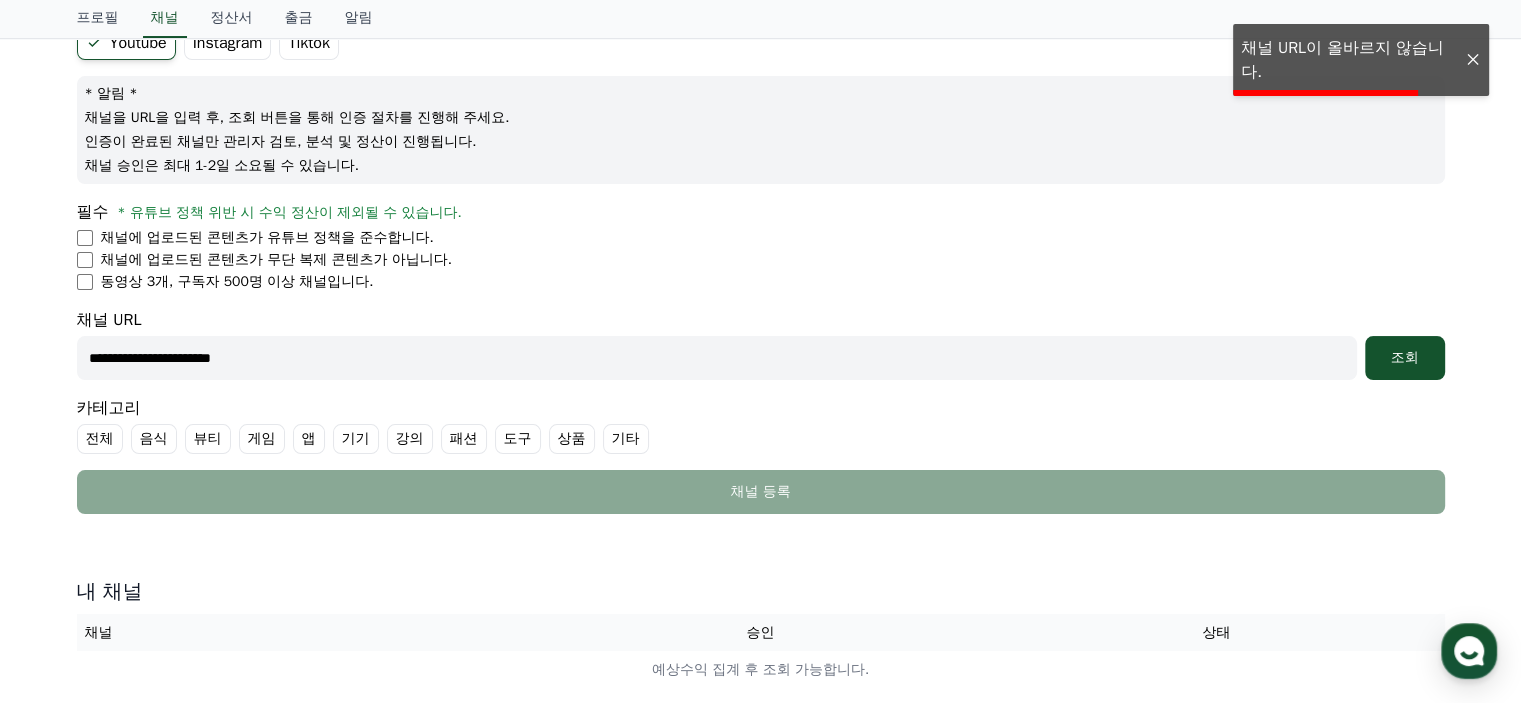 click at bounding box center [1473, 60] 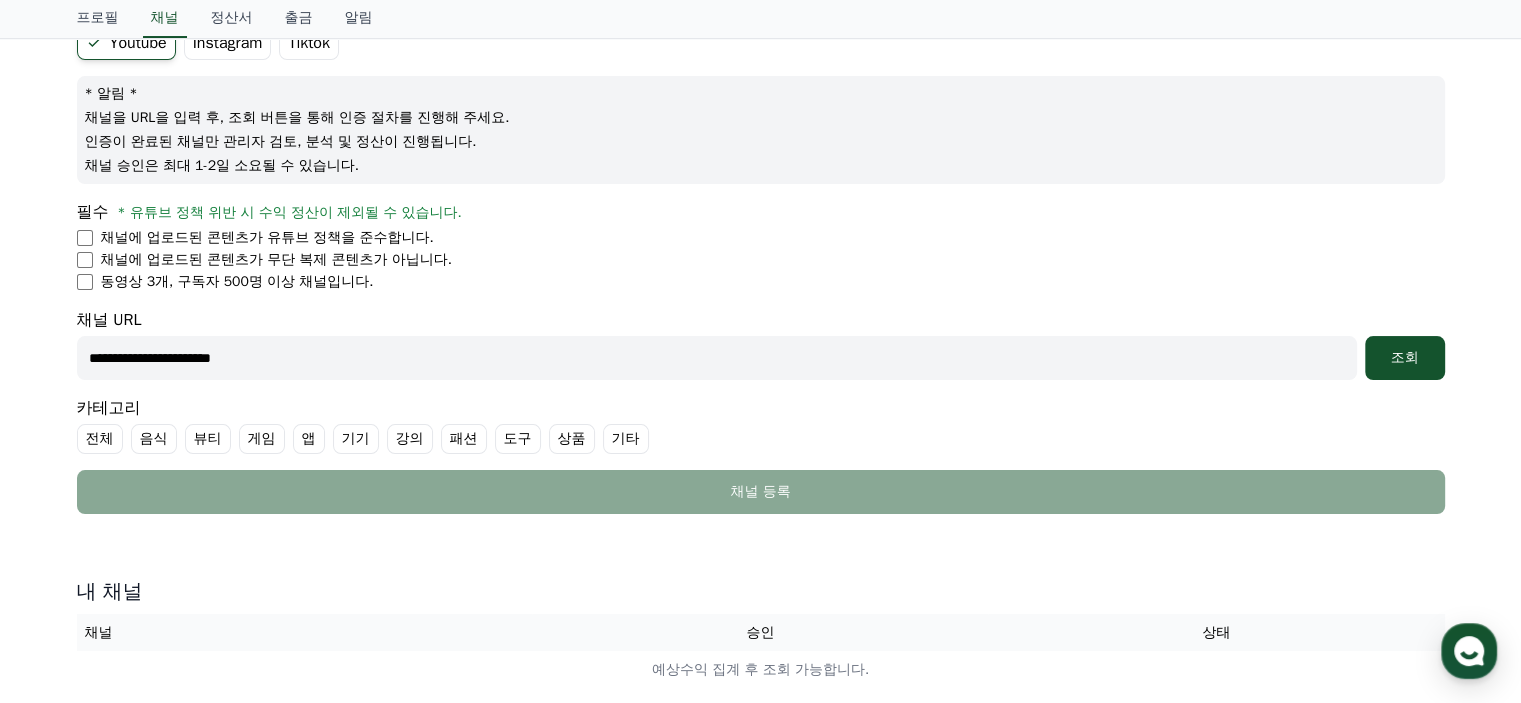 click on "**********" at bounding box center [717, 358] 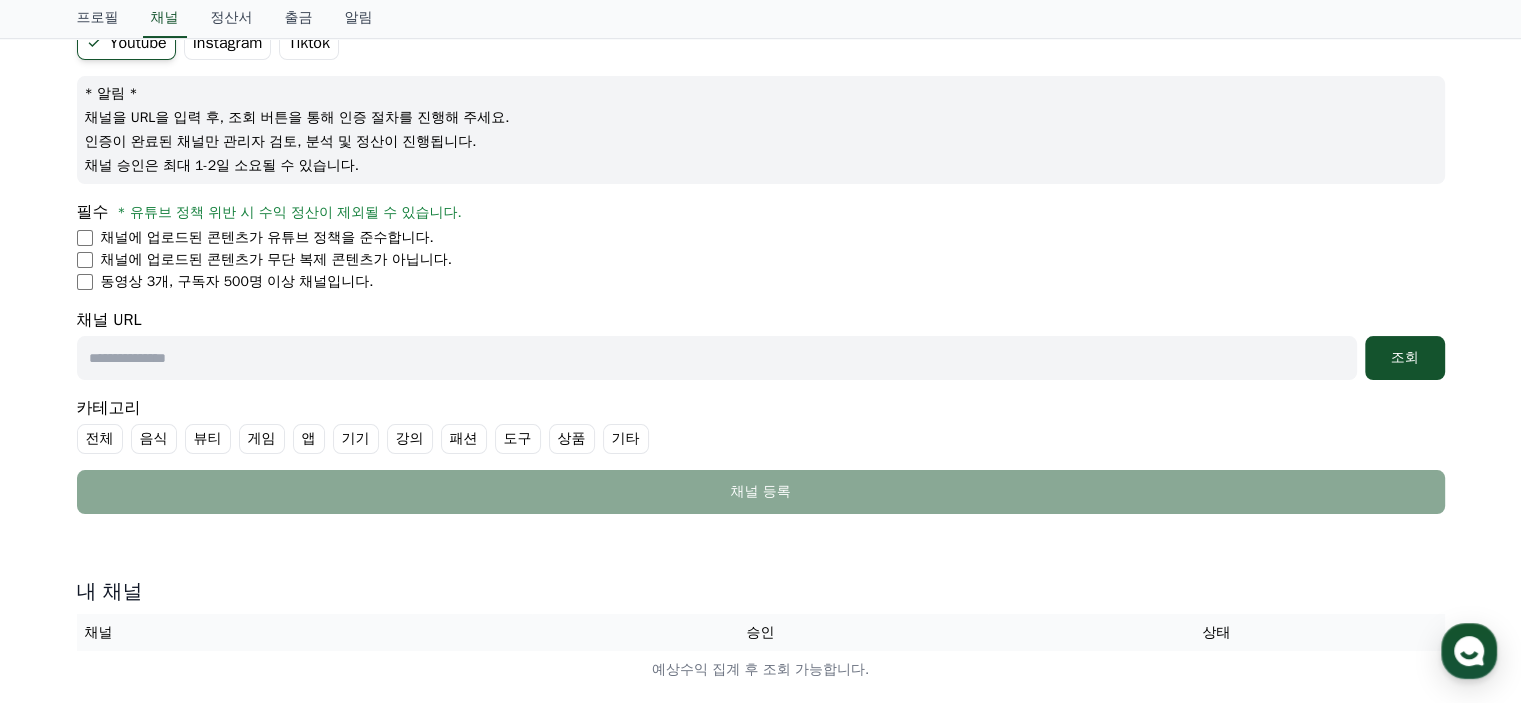 click at bounding box center [717, 358] 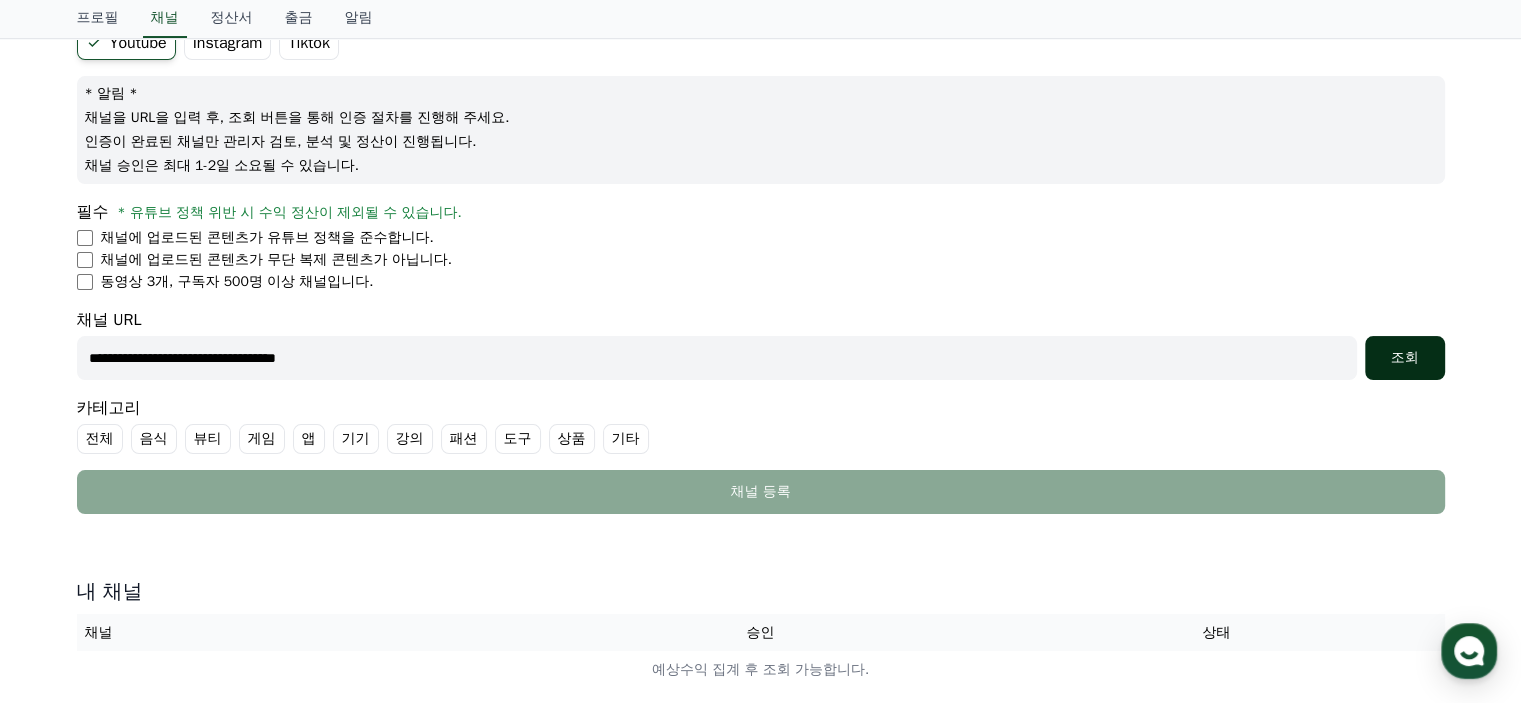 type on "**********" 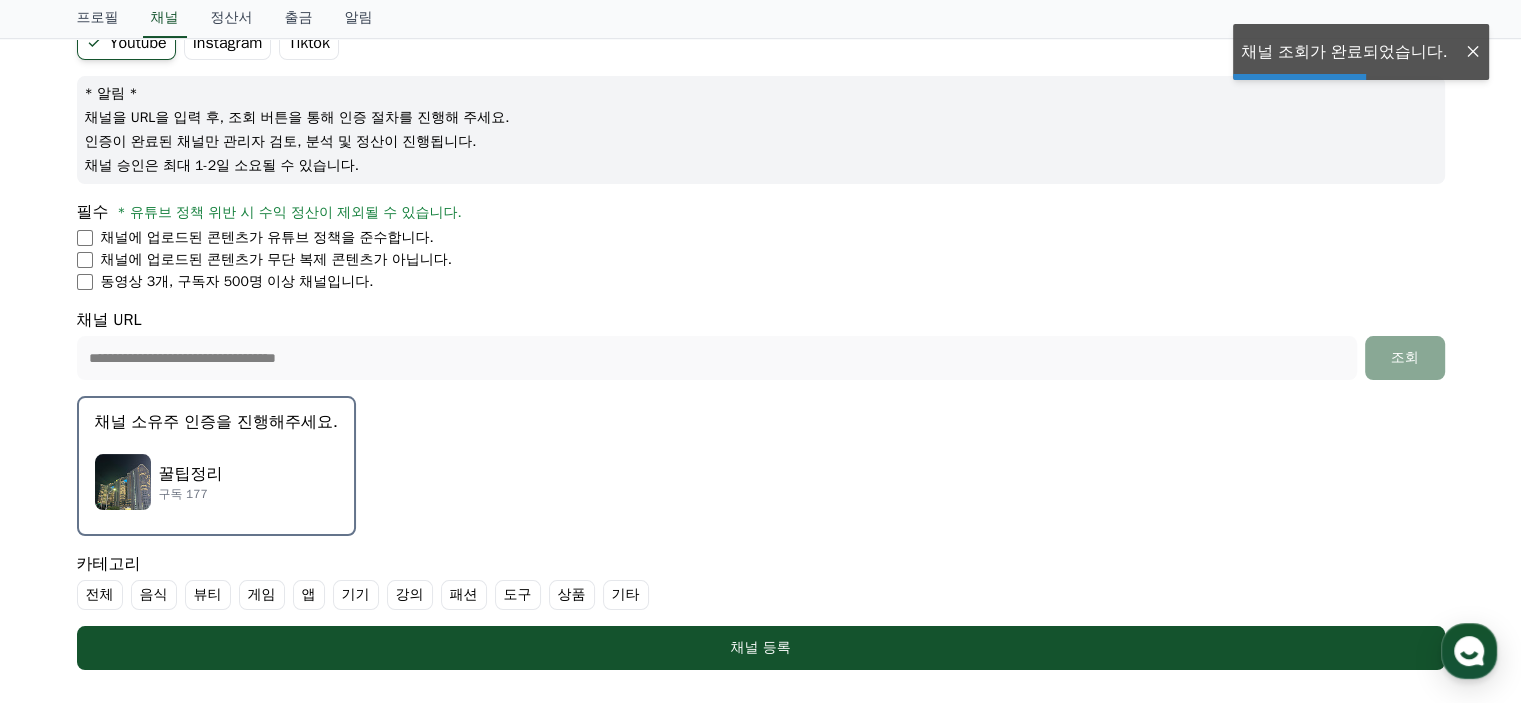 scroll, scrollTop: 400, scrollLeft: 0, axis: vertical 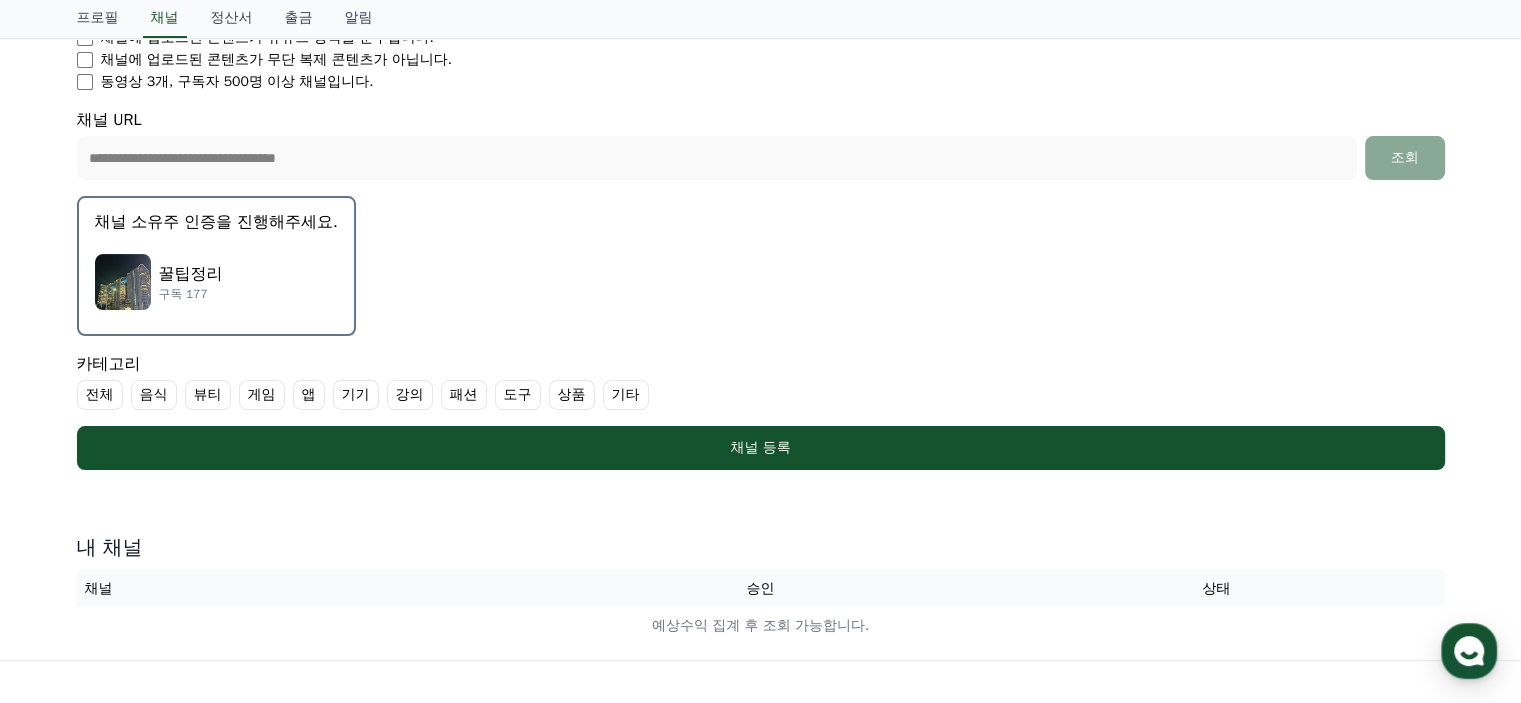 click on "전체" at bounding box center (100, 395) 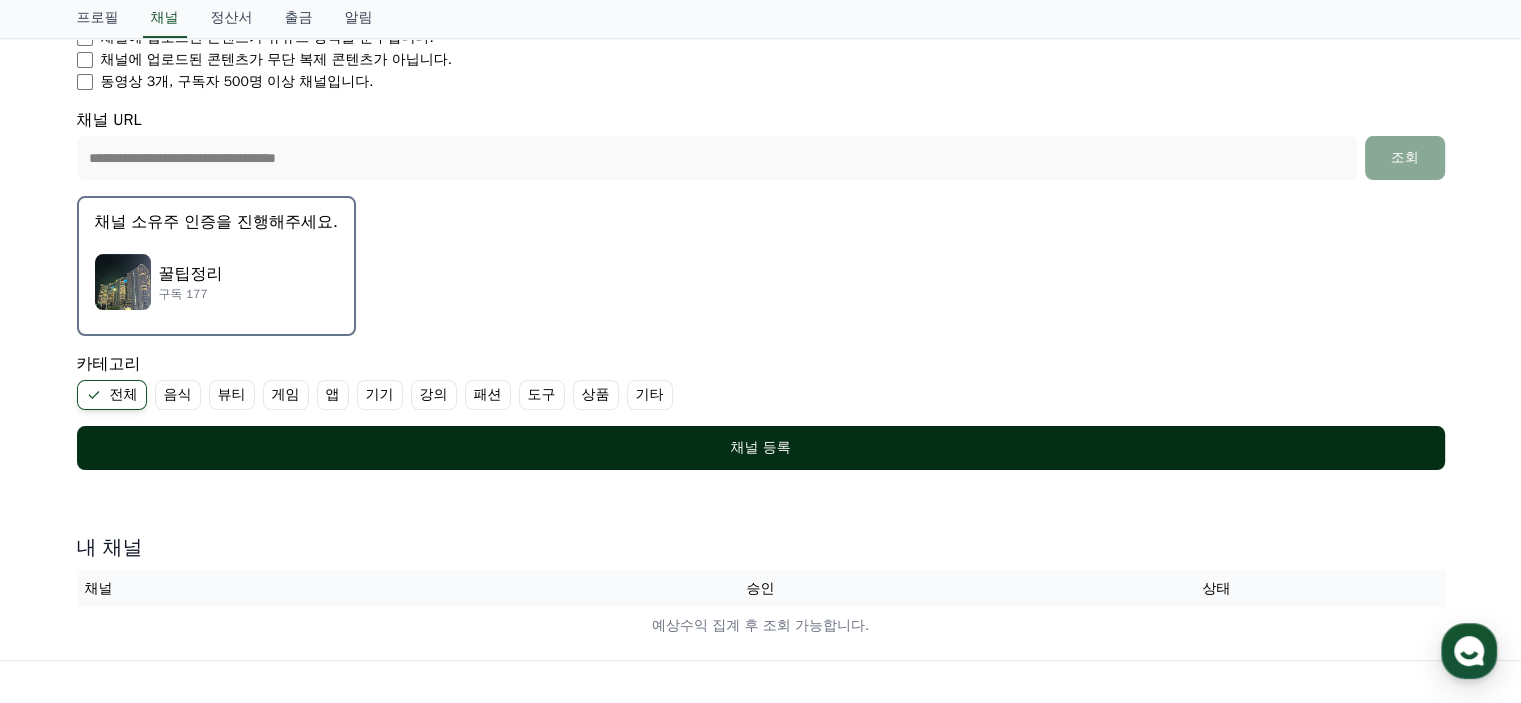 click on "채널 등록" at bounding box center (761, 448) 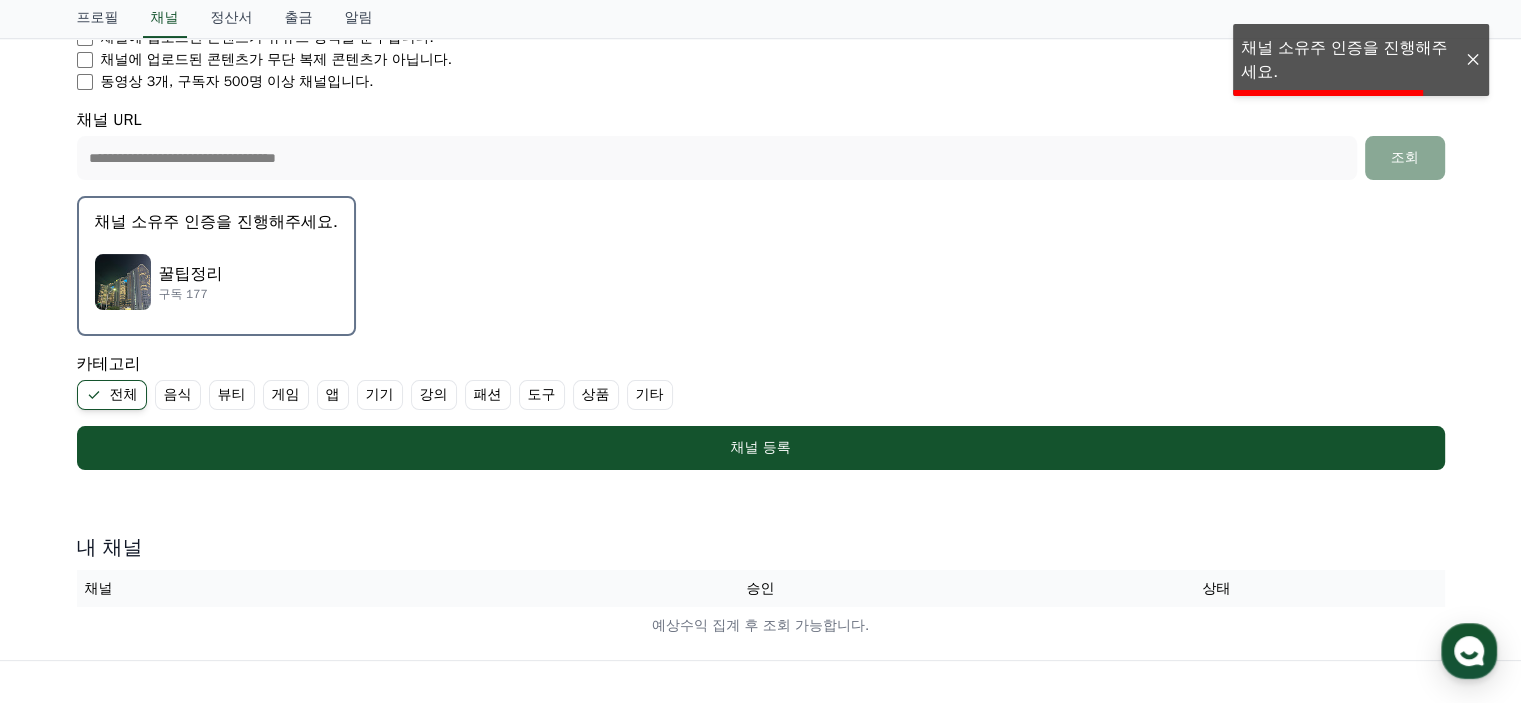 click on "꿀팁정리   구독
177" at bounding box center (216, 282) 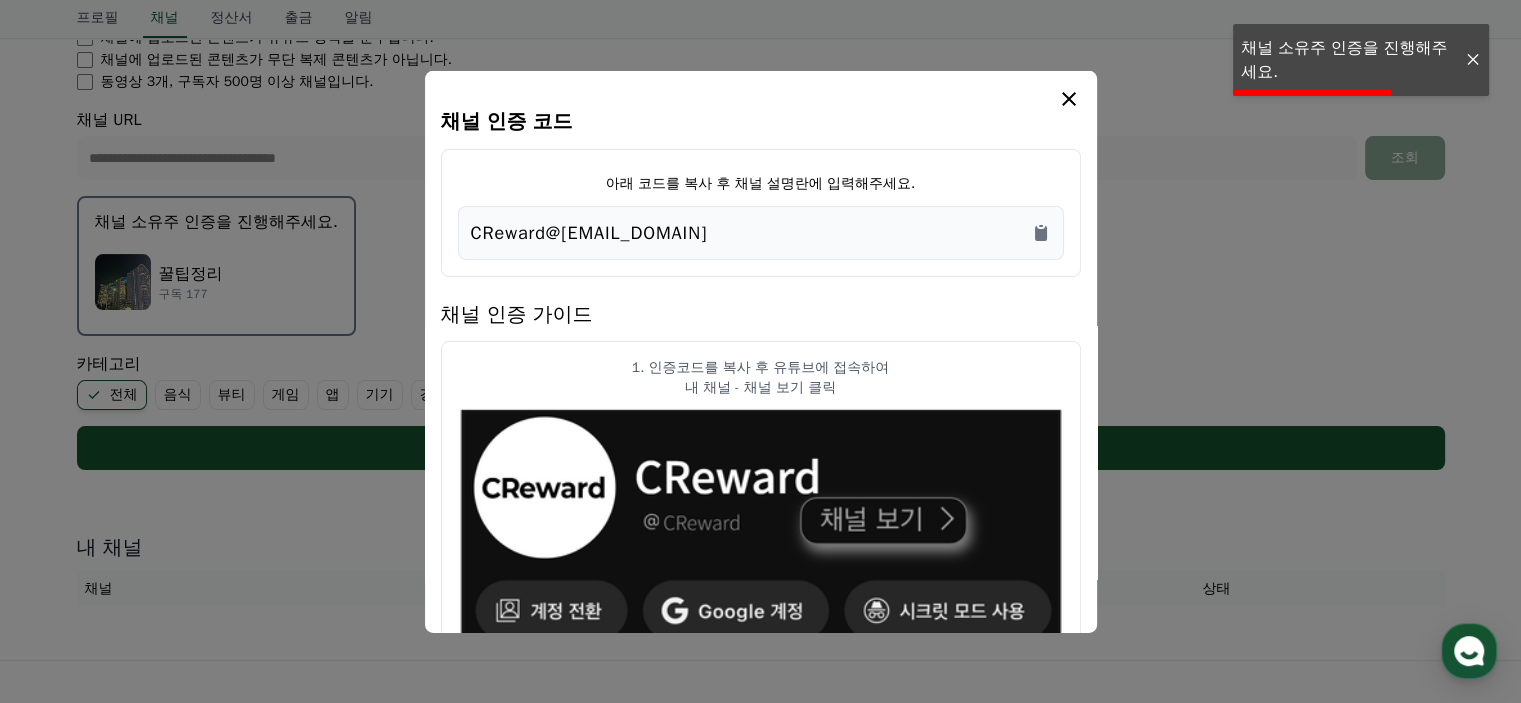 click at bounding box center [760, 351] 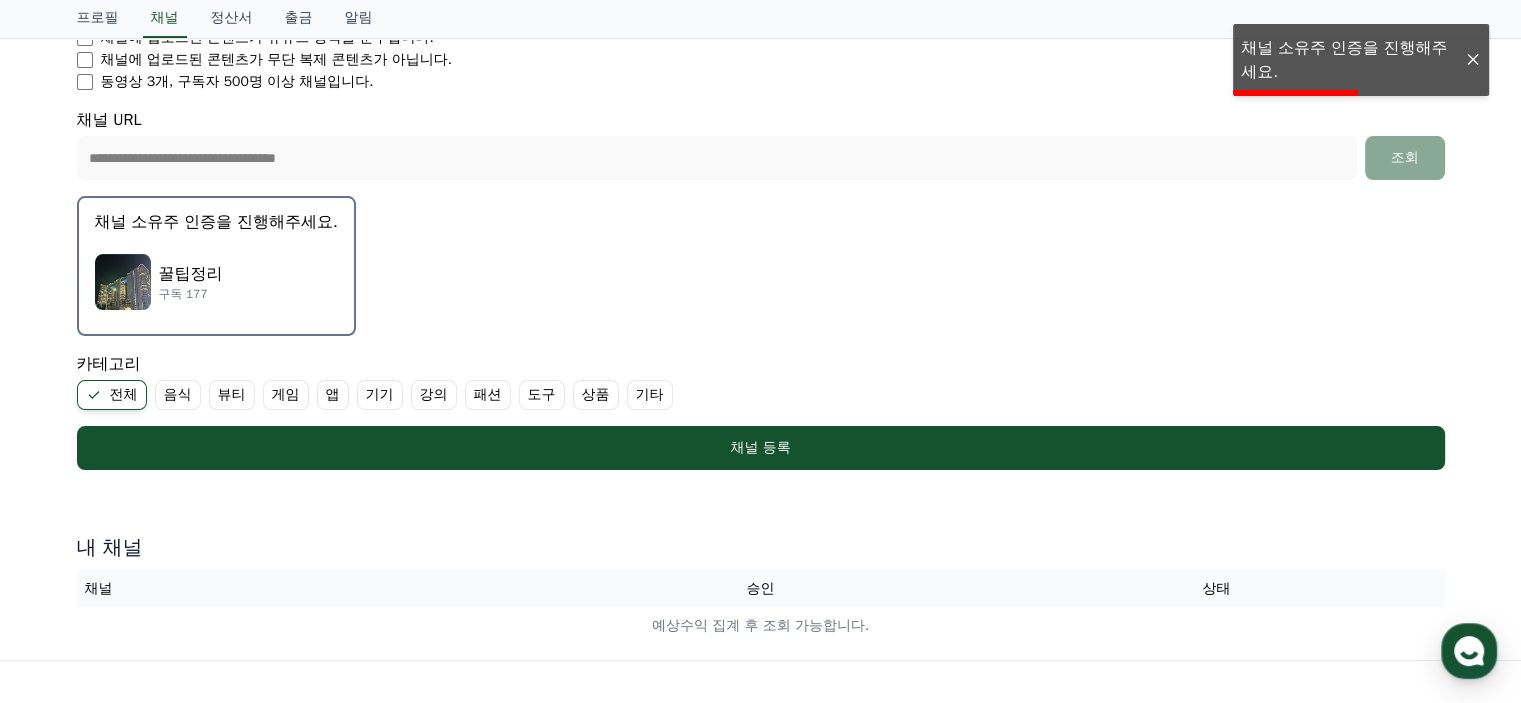 click on "꿀팁정리   구독
177" at bounding box center (216, 282) 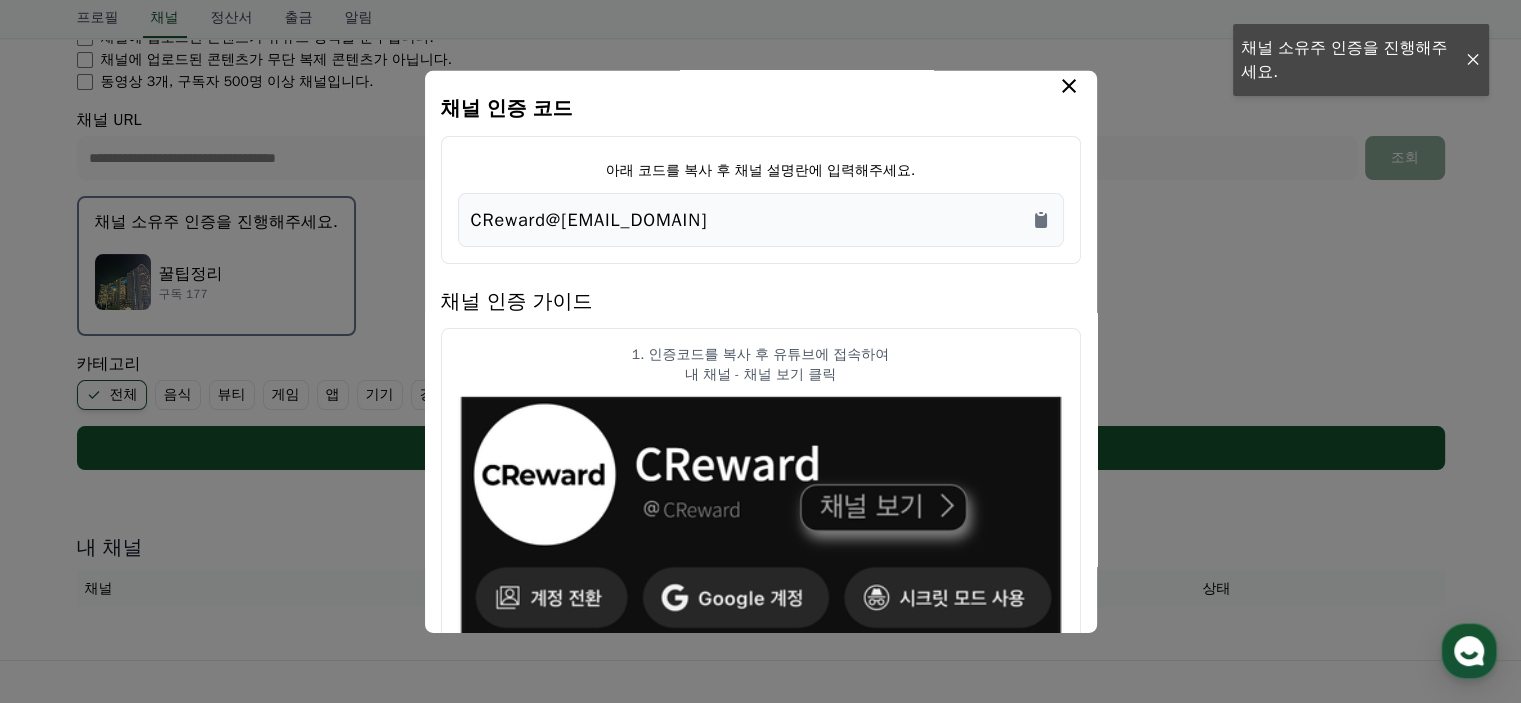 scroll, scrollTop: 0, scrollLeft: 0, axis: both 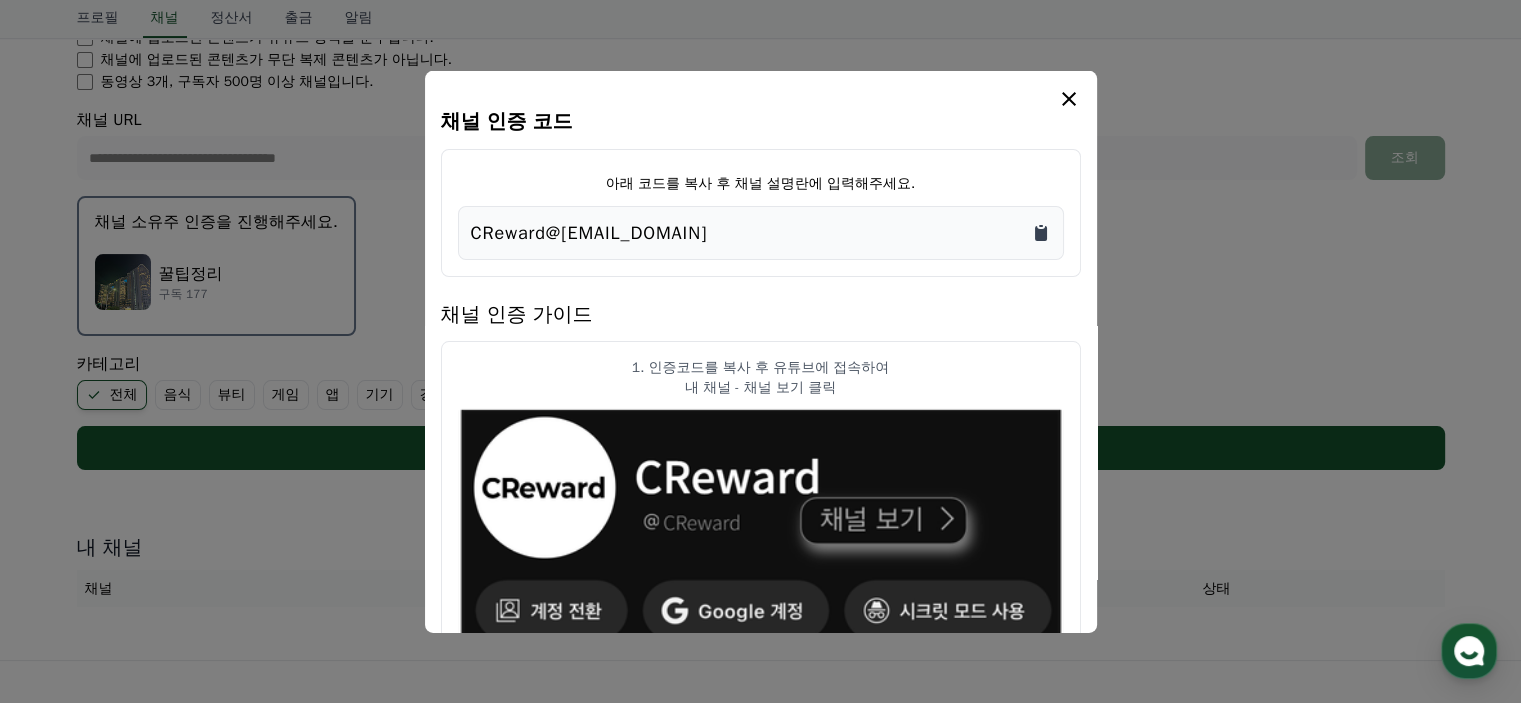 click 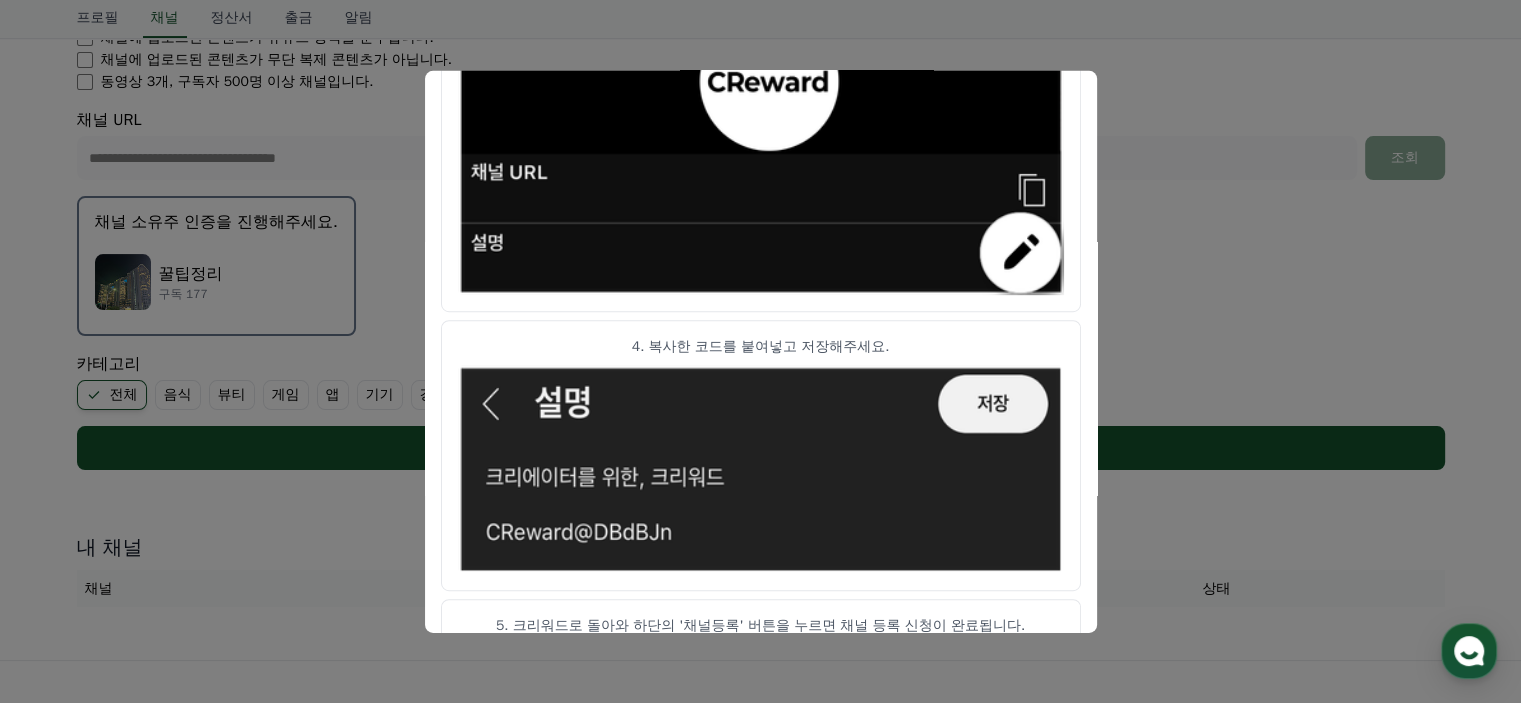scroll, scrollTop: 1161, scrollLeft: 0, axis: vertical 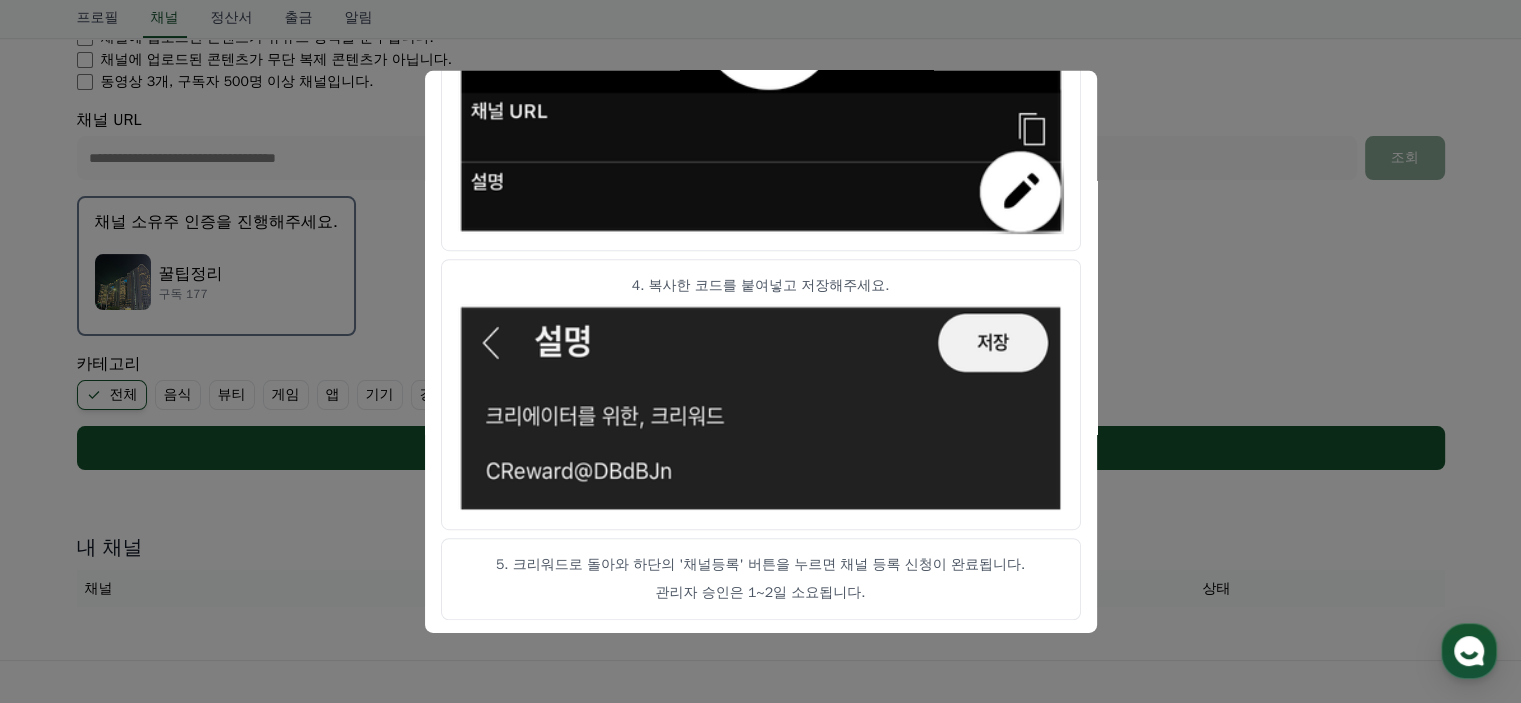click at bounding box center (760, 351) 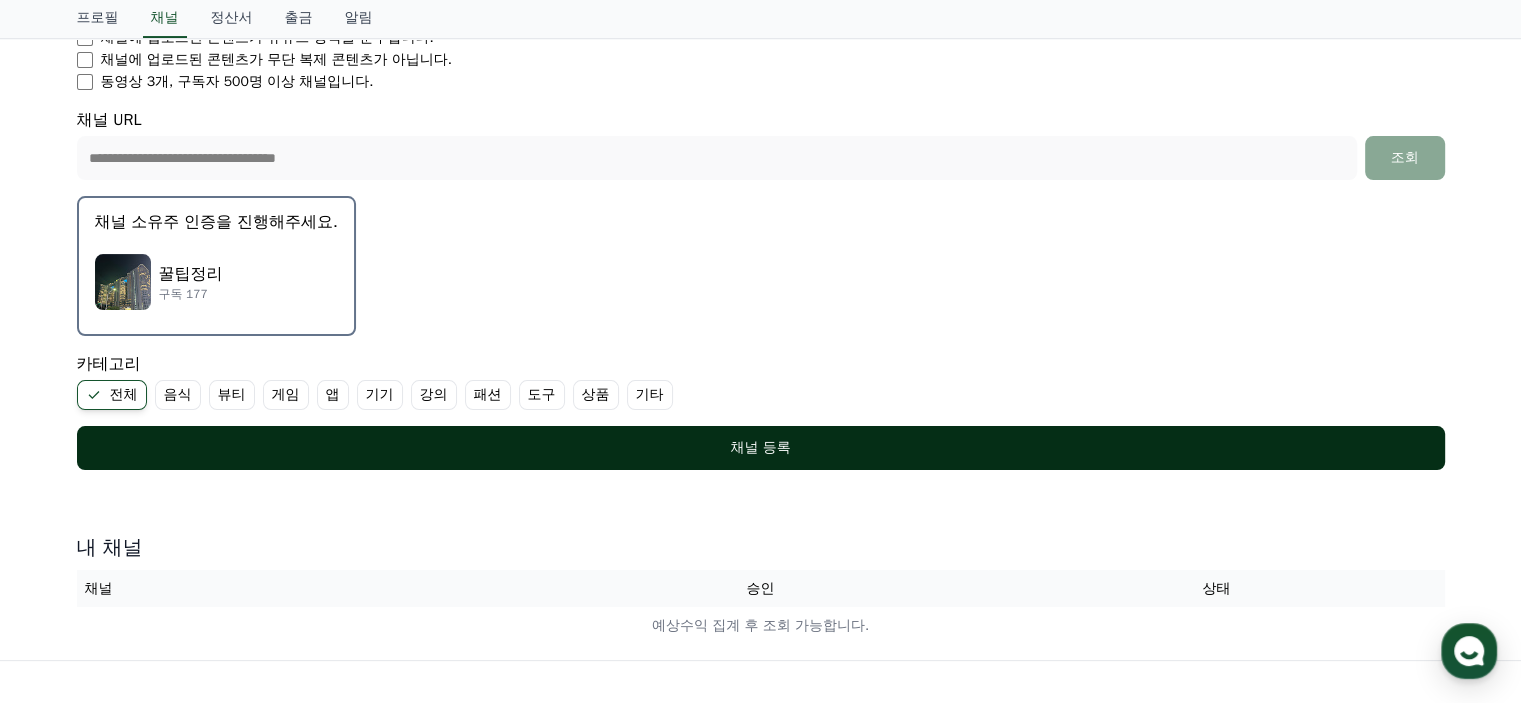 click on "채널 등록" at bounding box center [761, 448] 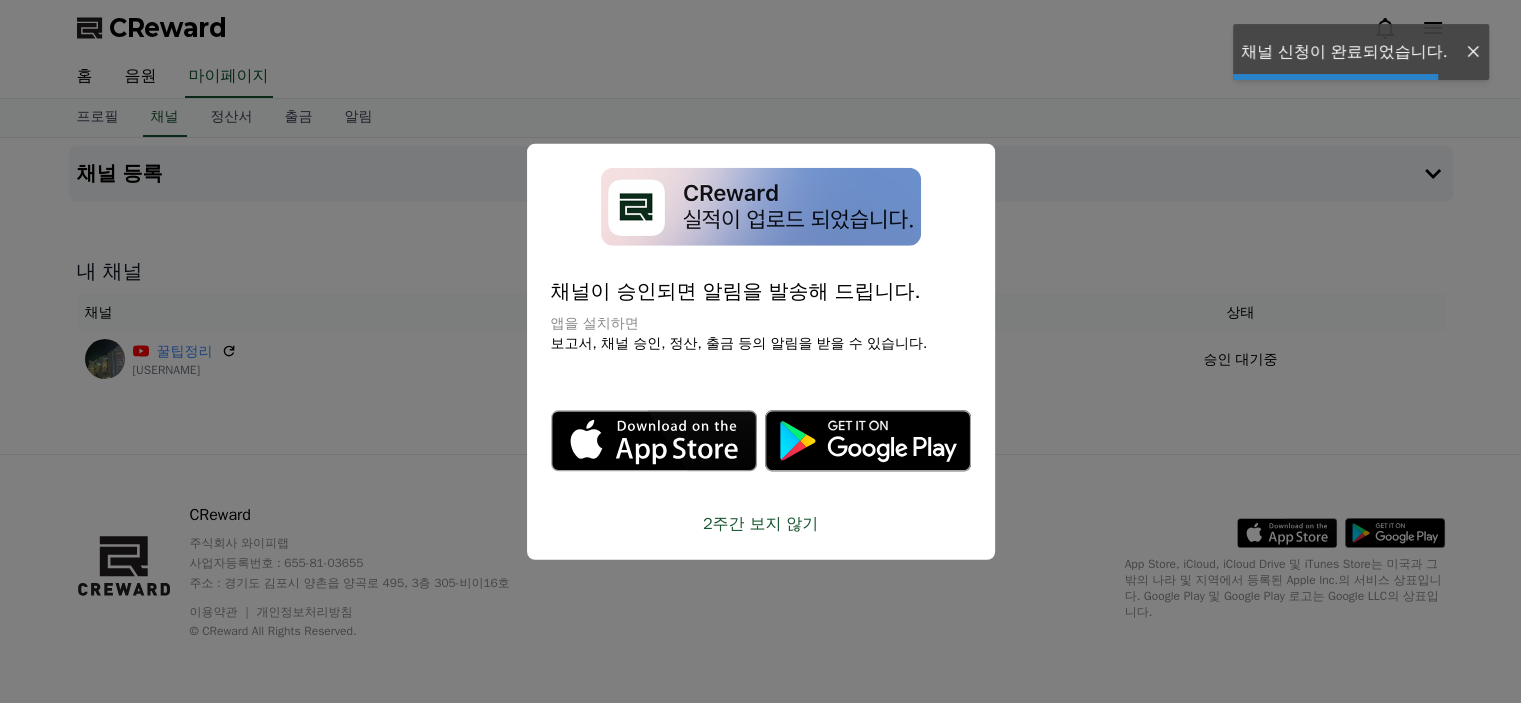 scroll, scrollTop: 0, scrollLeft: 0, axis: both 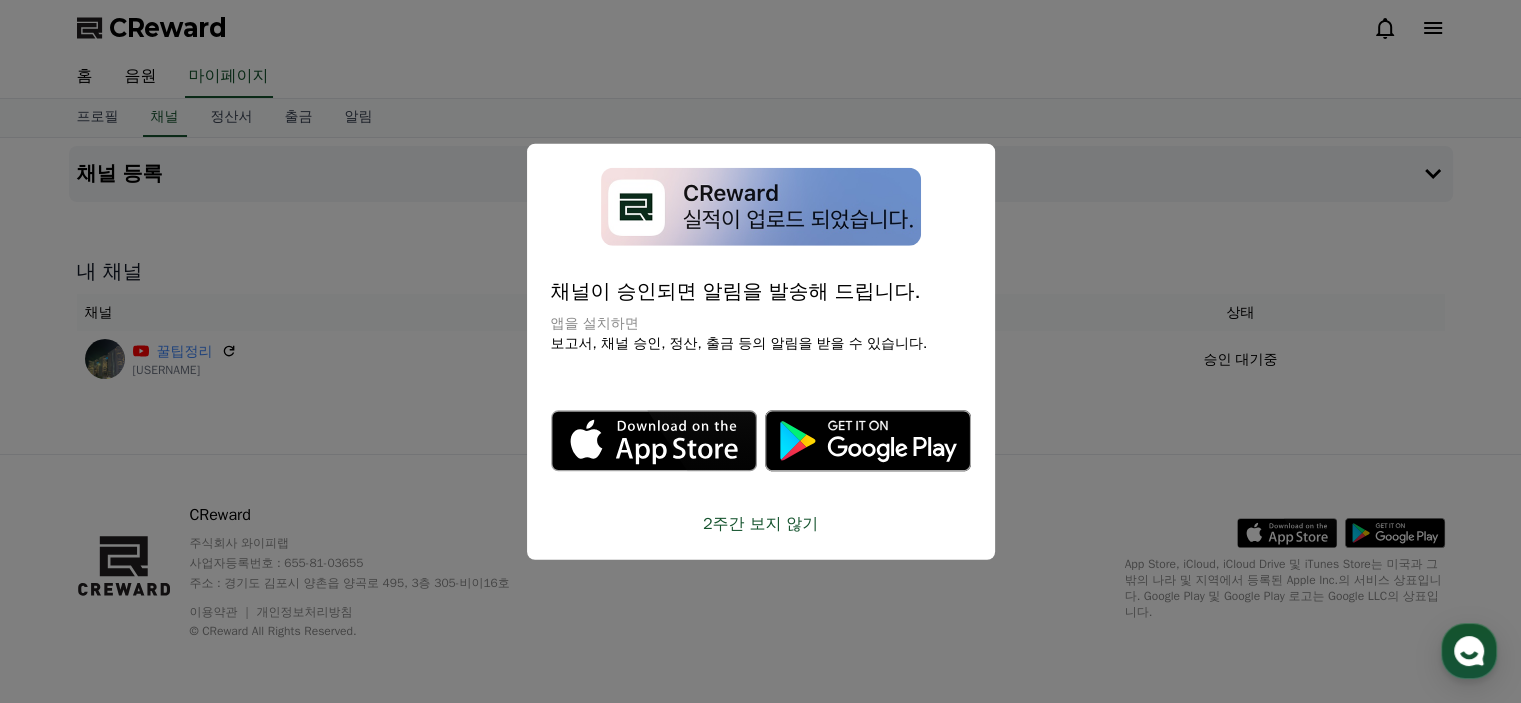 click on "2주간 보지 않기" at bounding box center (761, 524) 